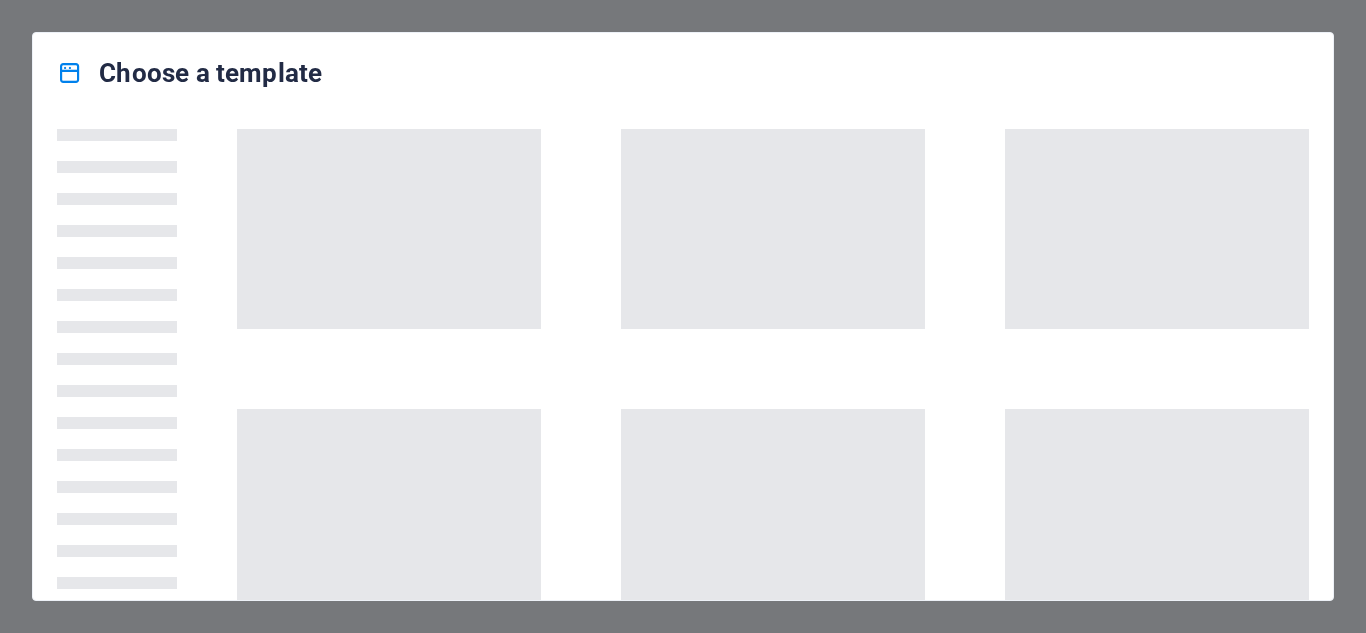 scroll, scrollTop: 0, scrollLeft: 0, axis: both 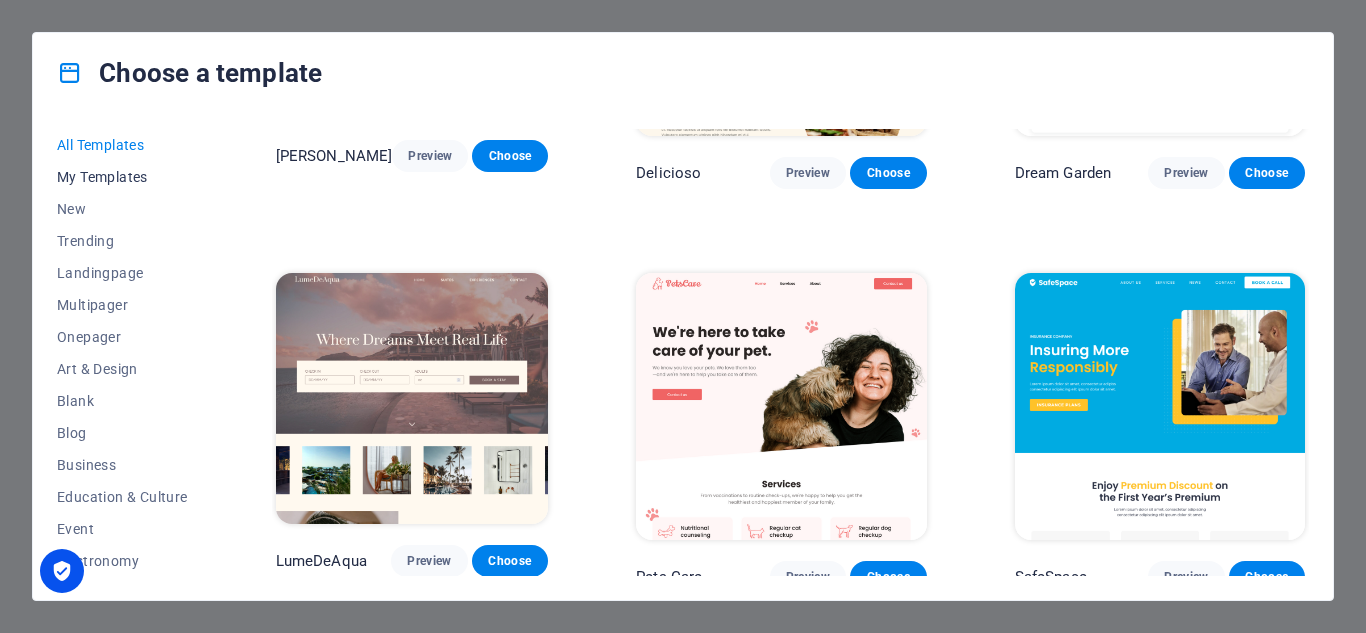 click on "My Templates" at bounding box center (122, 177) 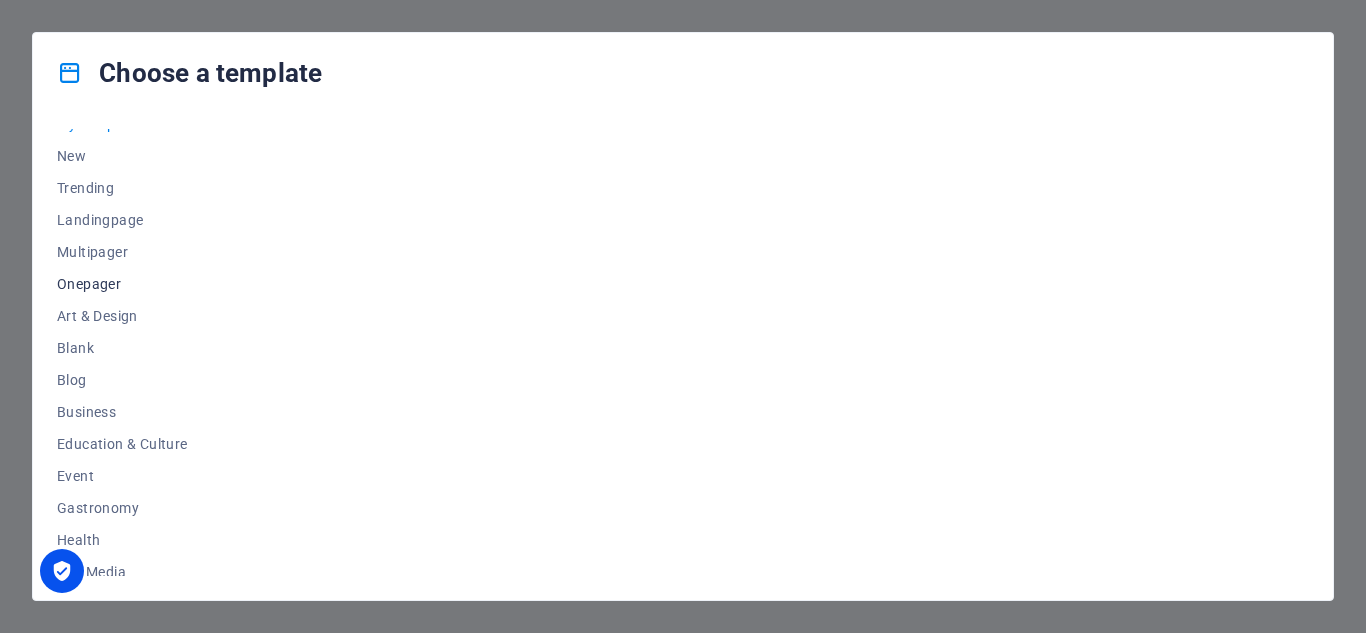 scroll, scrollTop: 0, scrollLeft: 0, axis: both 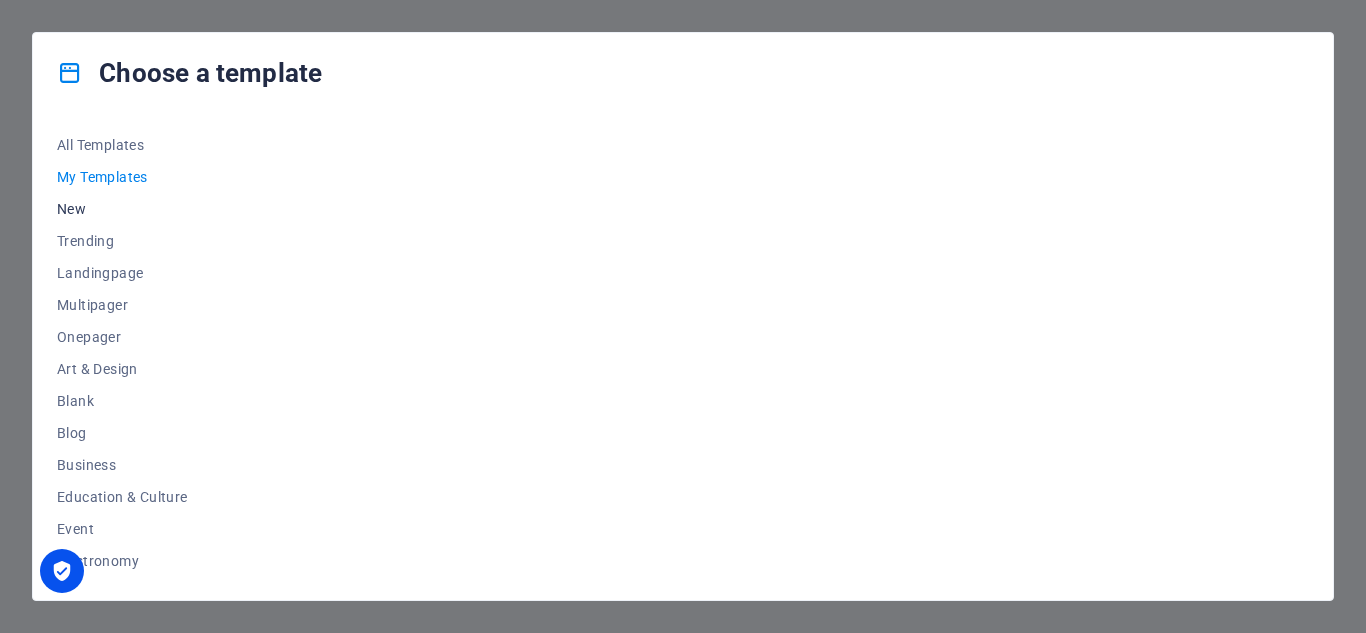 click on "New" at bounding box center [122, 209] 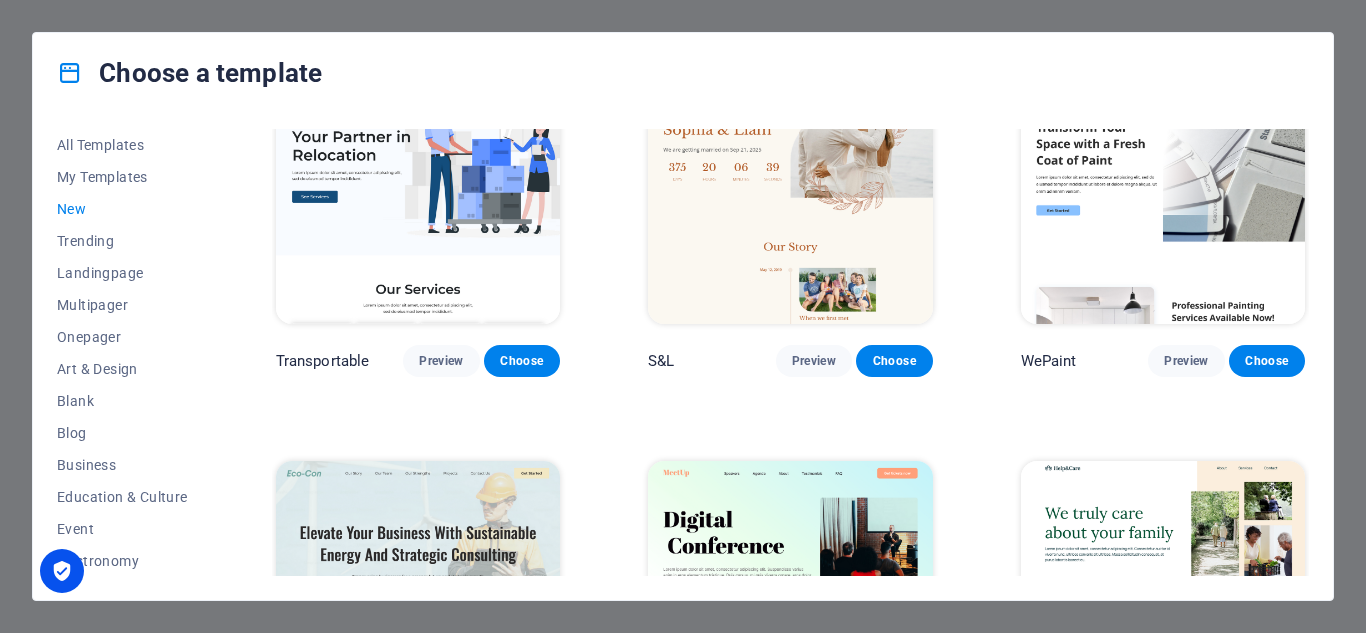 scroll, scrollTop: 370, scrollLeft: 0, axis: vertical 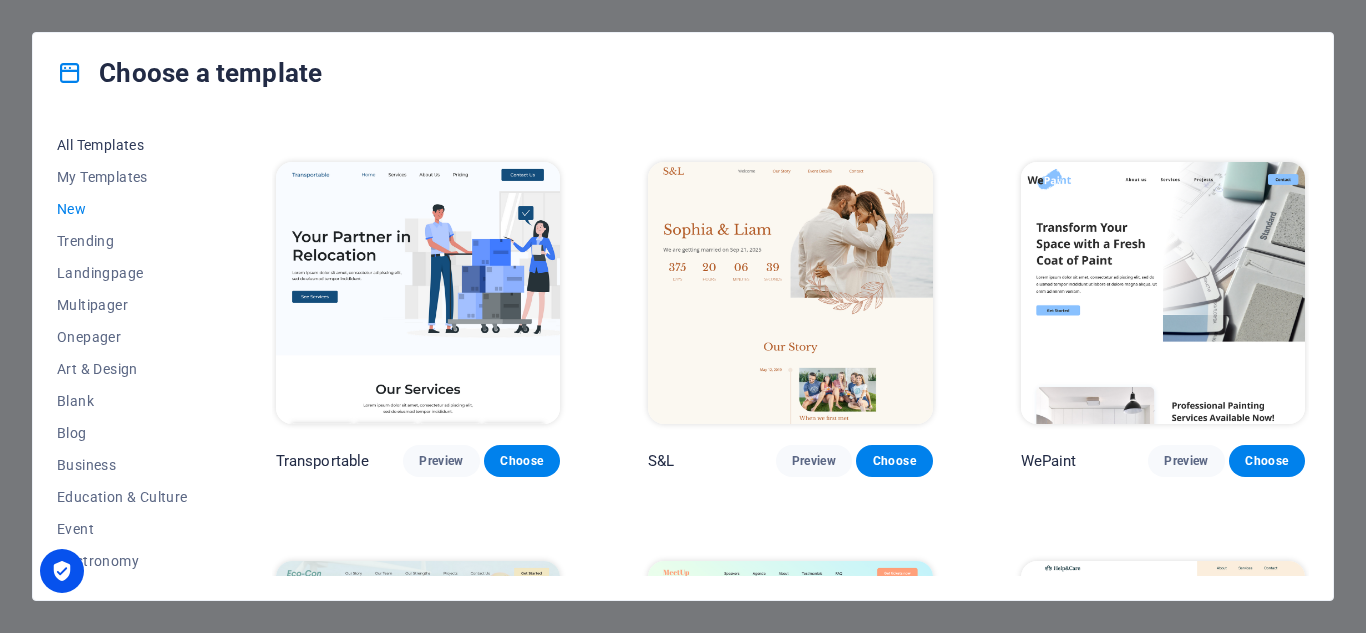 click on "All Templates" at bounding box center (122, 145) 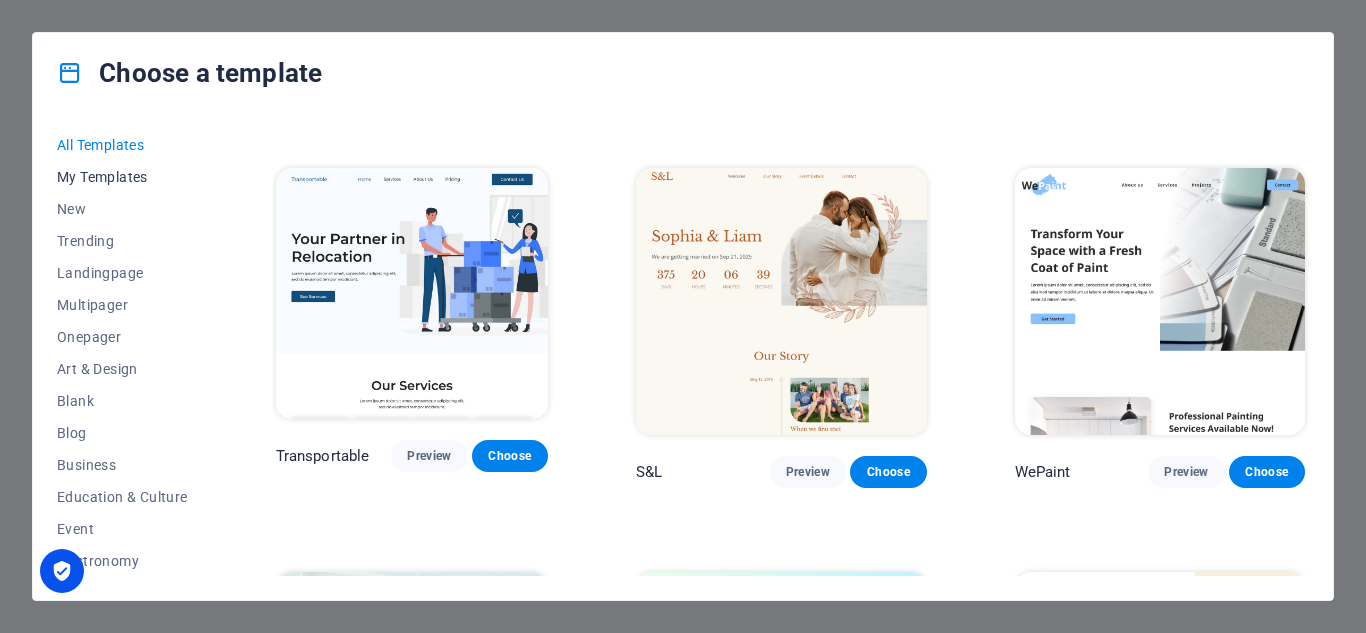 click on "My Templates" at bounding box center [122, 177] 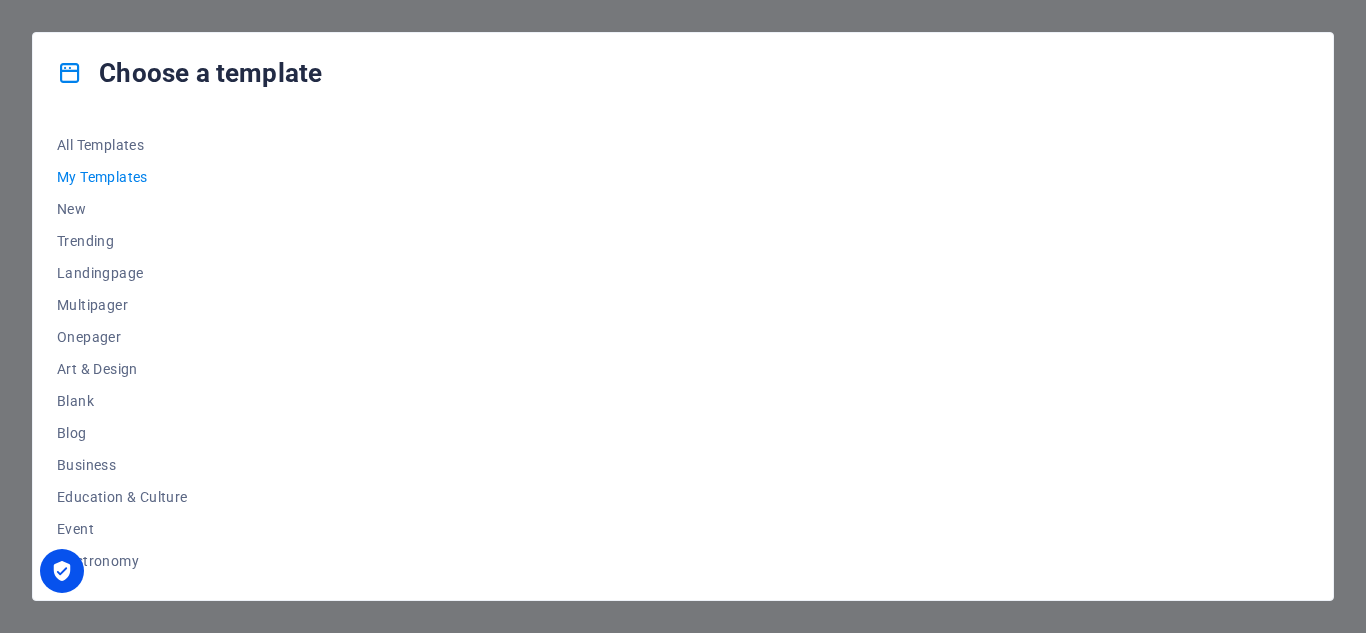 scroll, scrollTop: 0, scrollLeft: 0, axis: both 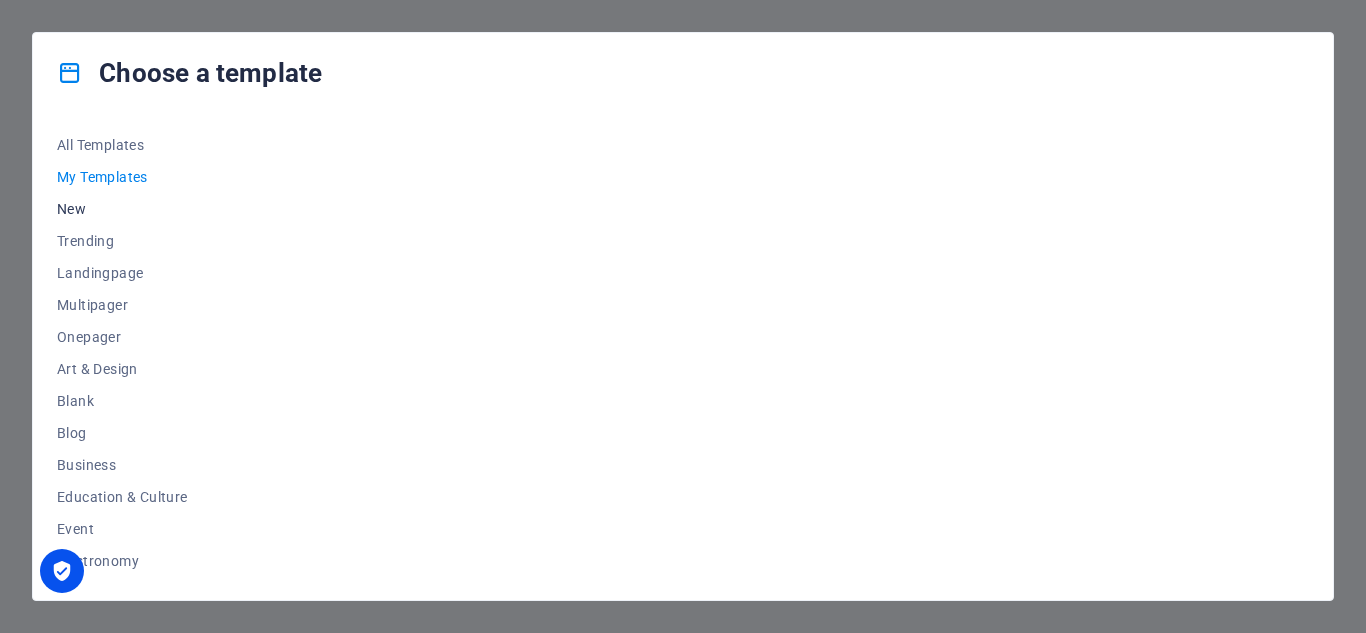 click on "New" at bounding box center [122, 209] 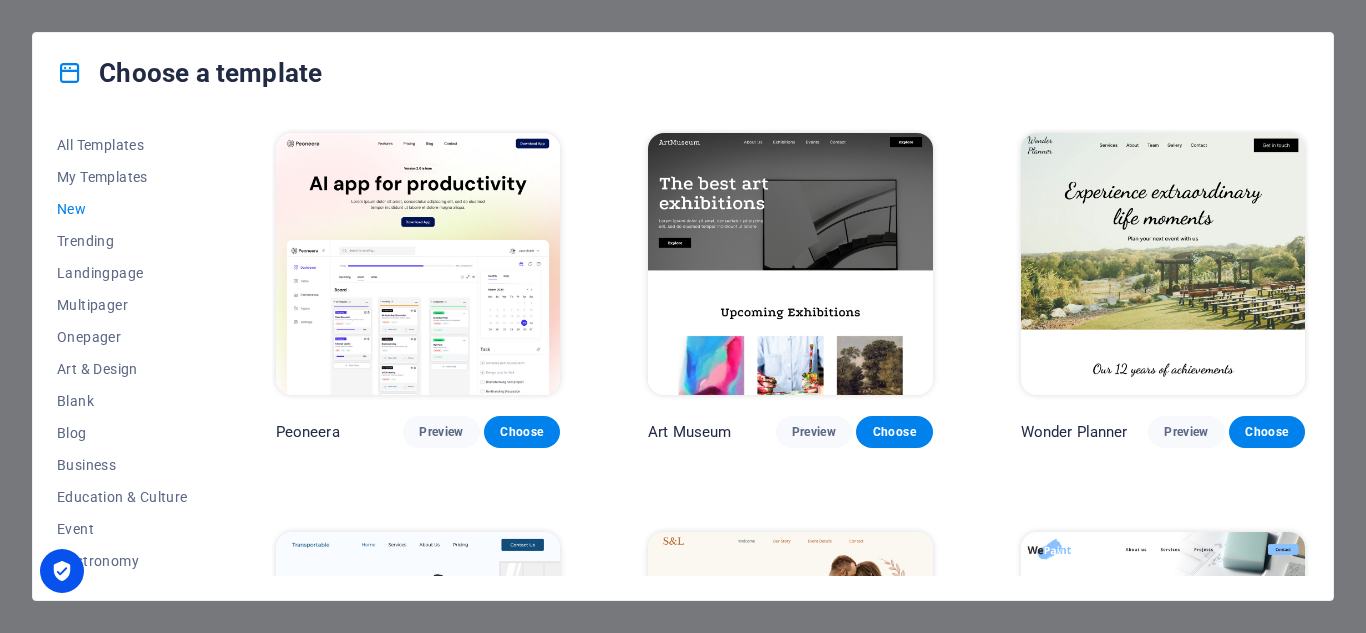 click on "New" at bounding box center (122, 209) 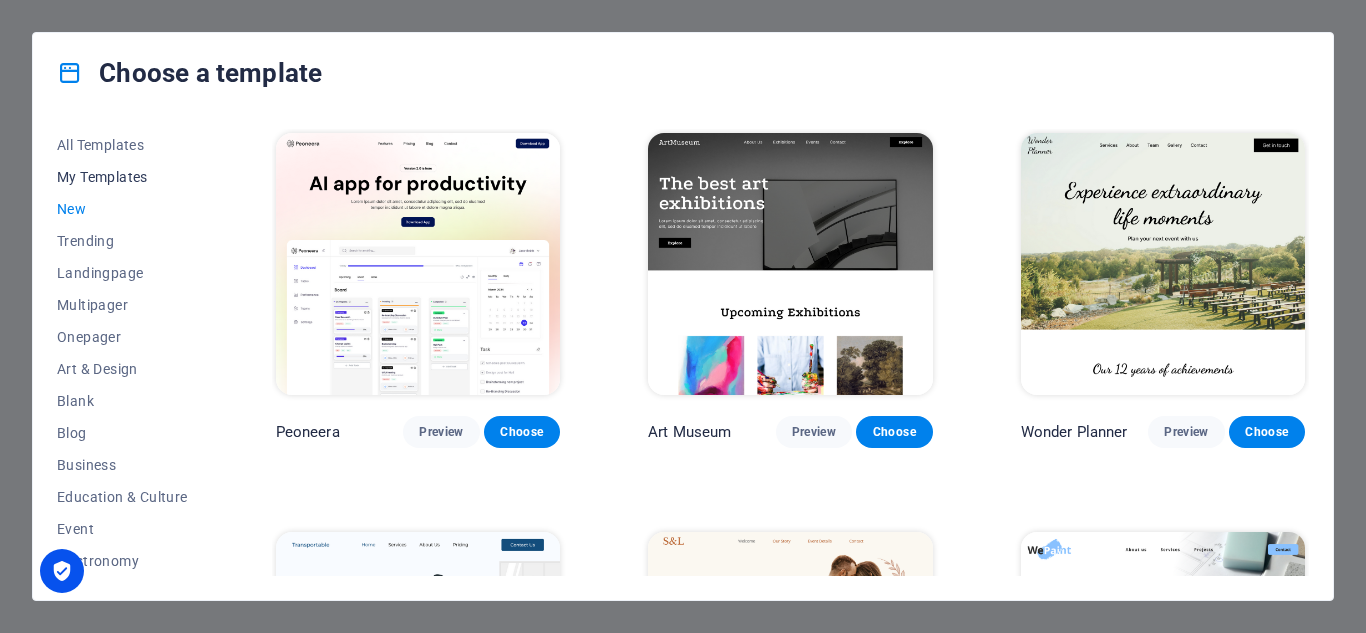click on "My Templates" at bounding box center [122, 177] 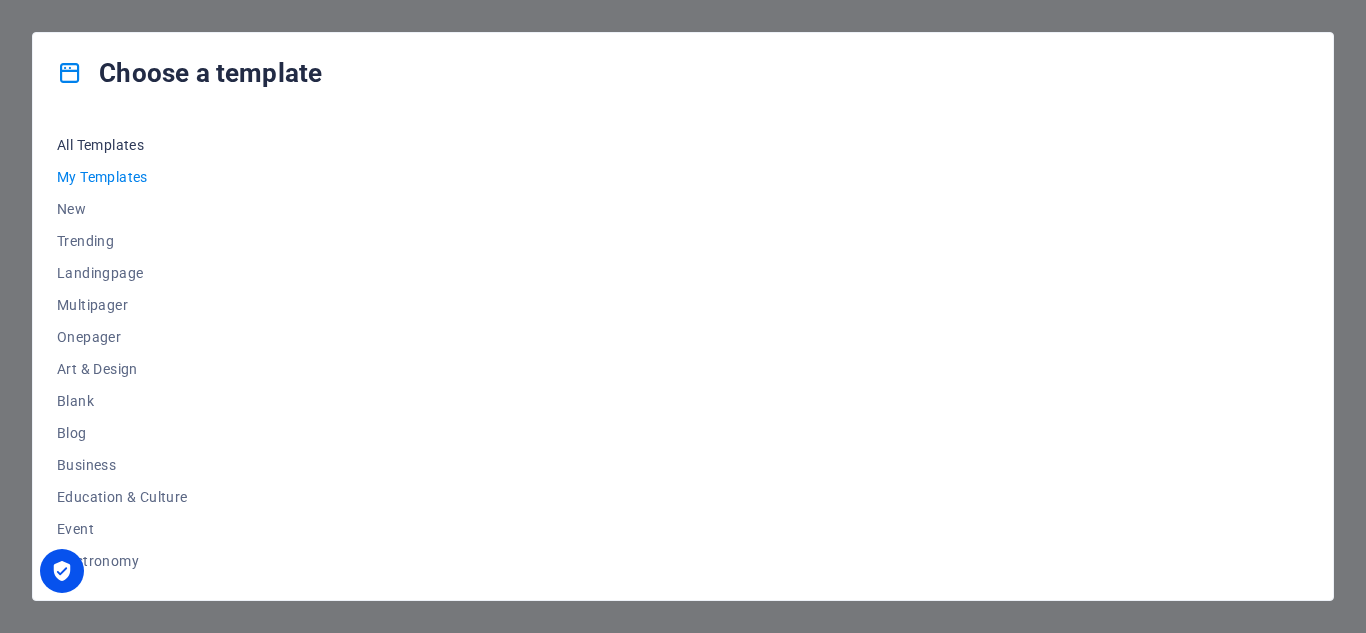 click on "All Templates" at bounding box center [122, 145] 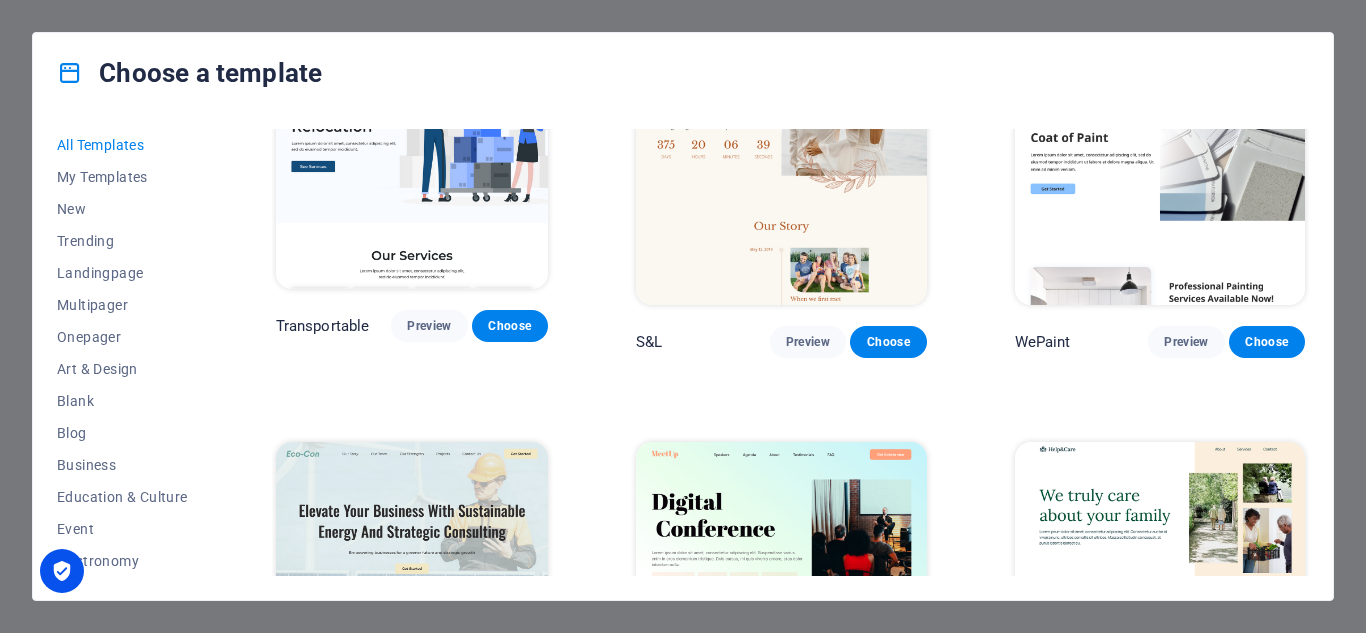 scroll, scrollTop: 0, scrollLeft: 0, axis: both 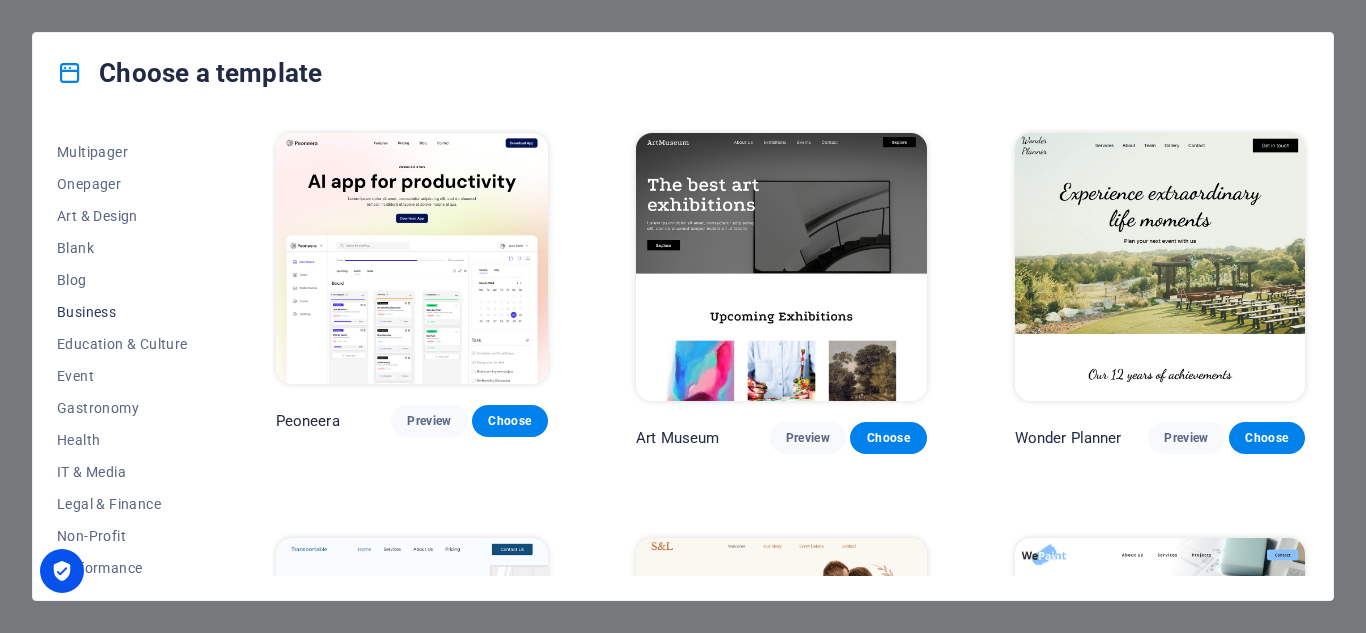 click on "Business" at bounding box center (122, 312) 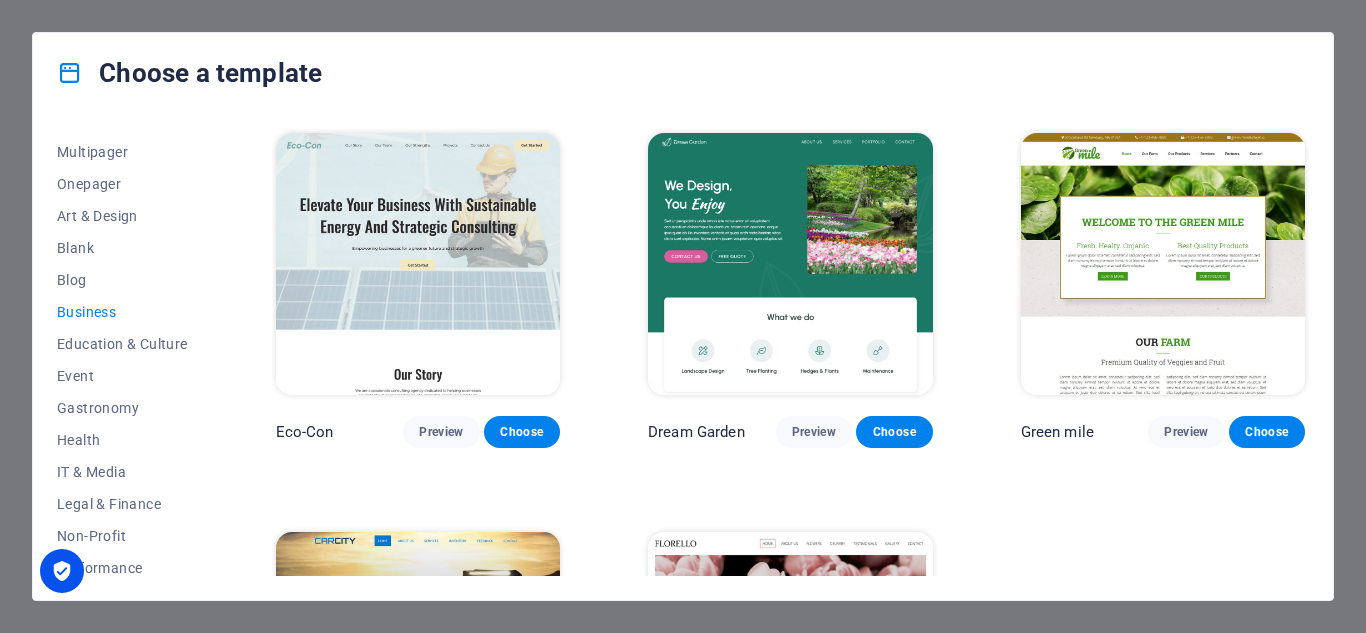 scroll, scrollTop: 267, scrollLeft: 0, axis: vertical 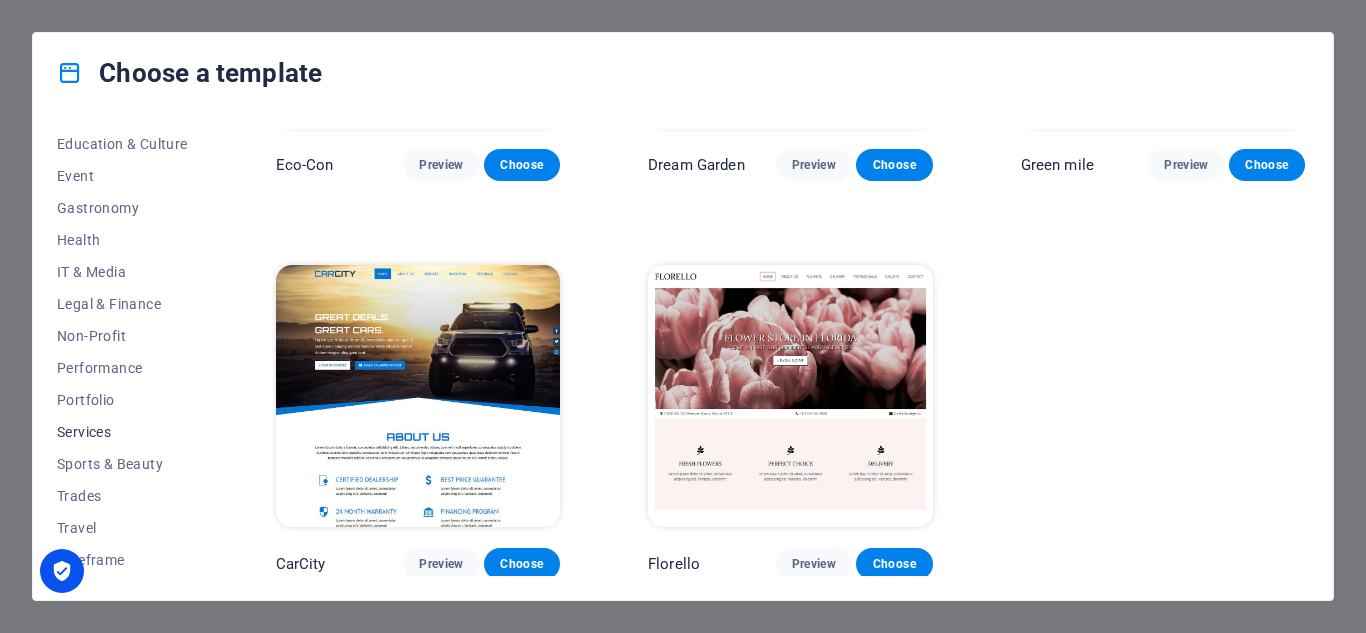 click on "Services" at bounding box center (122, 432) 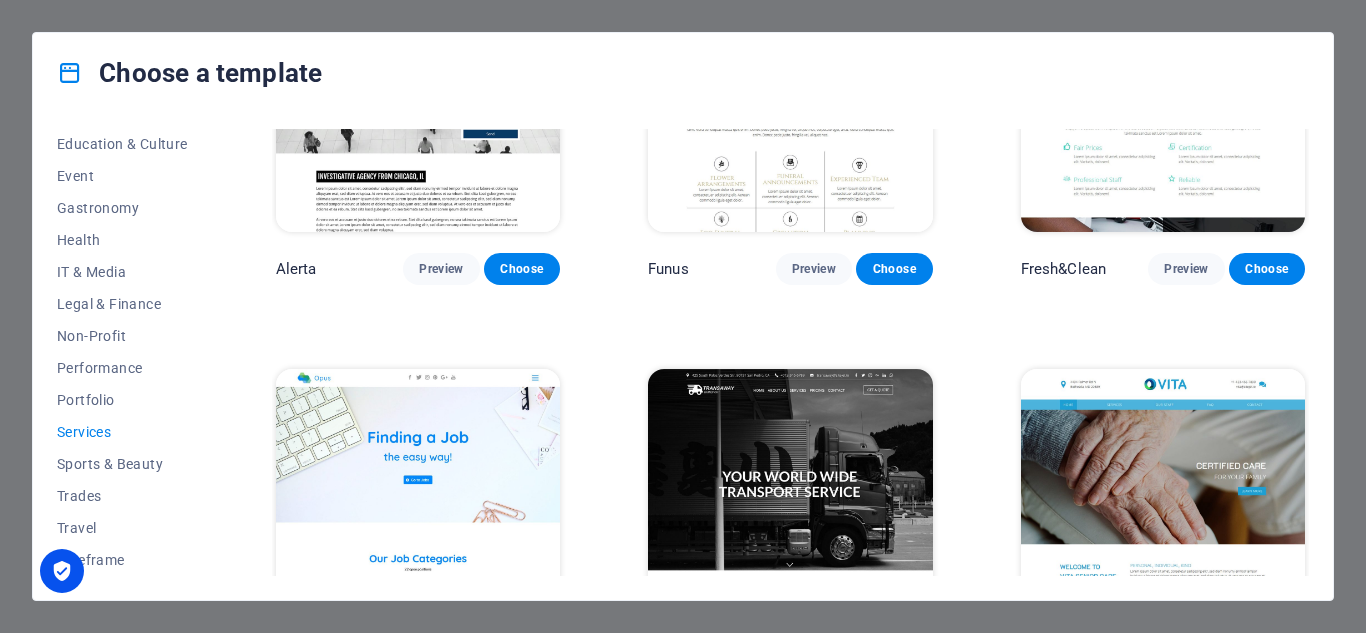 scroll, scrollTop: 2267, scrollLeft: 0, axis: vertical 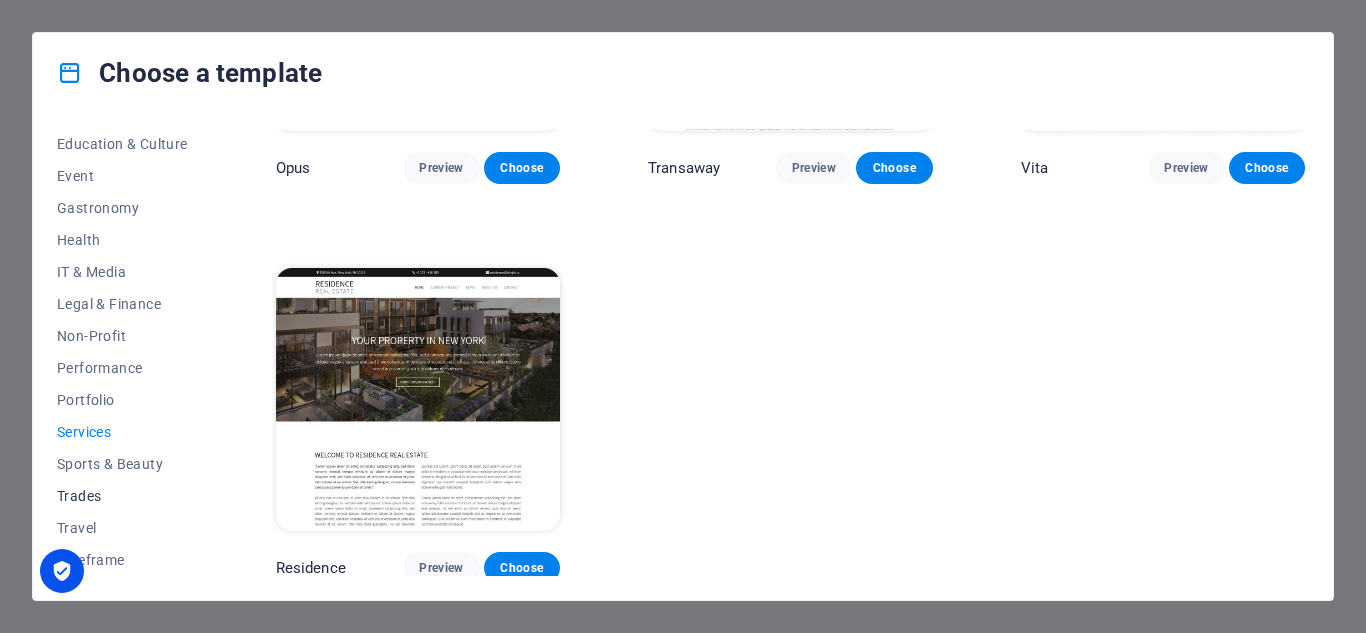 click on "Trades" at bounding box center (122, 496) 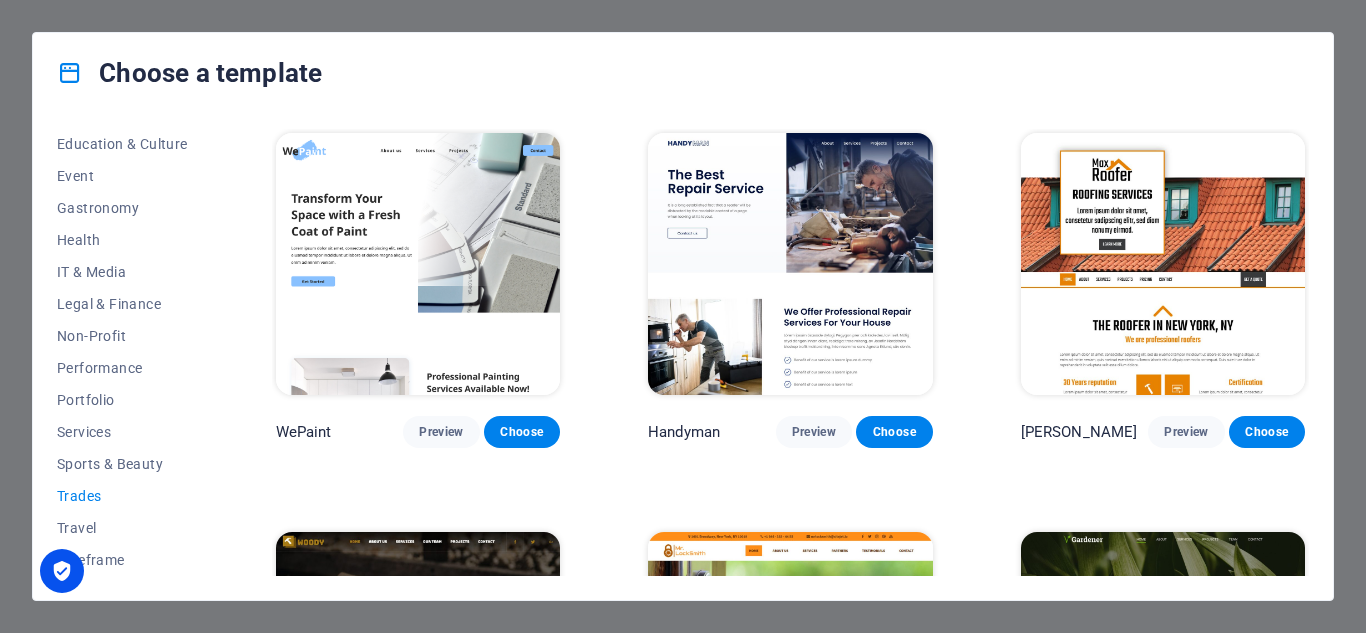 scroll, scrollTop: 663, scrollLeft: 0, axis: vertical 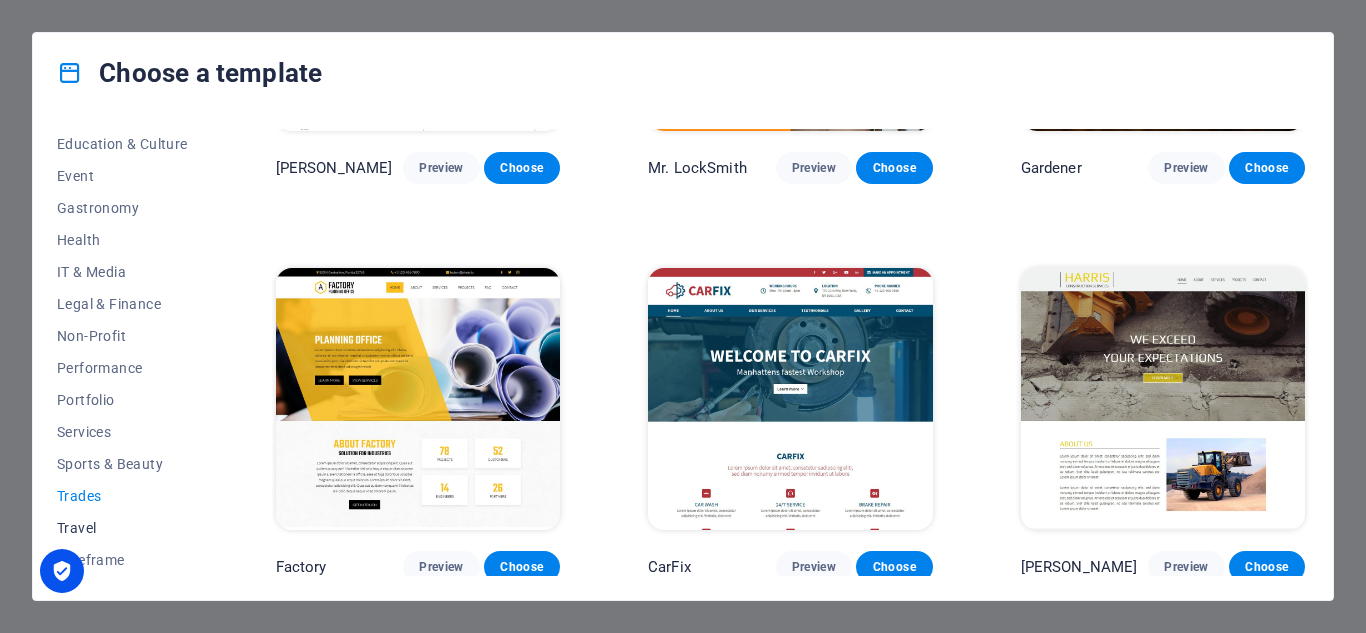 click on "Travel" at bounding box center (122, 528) 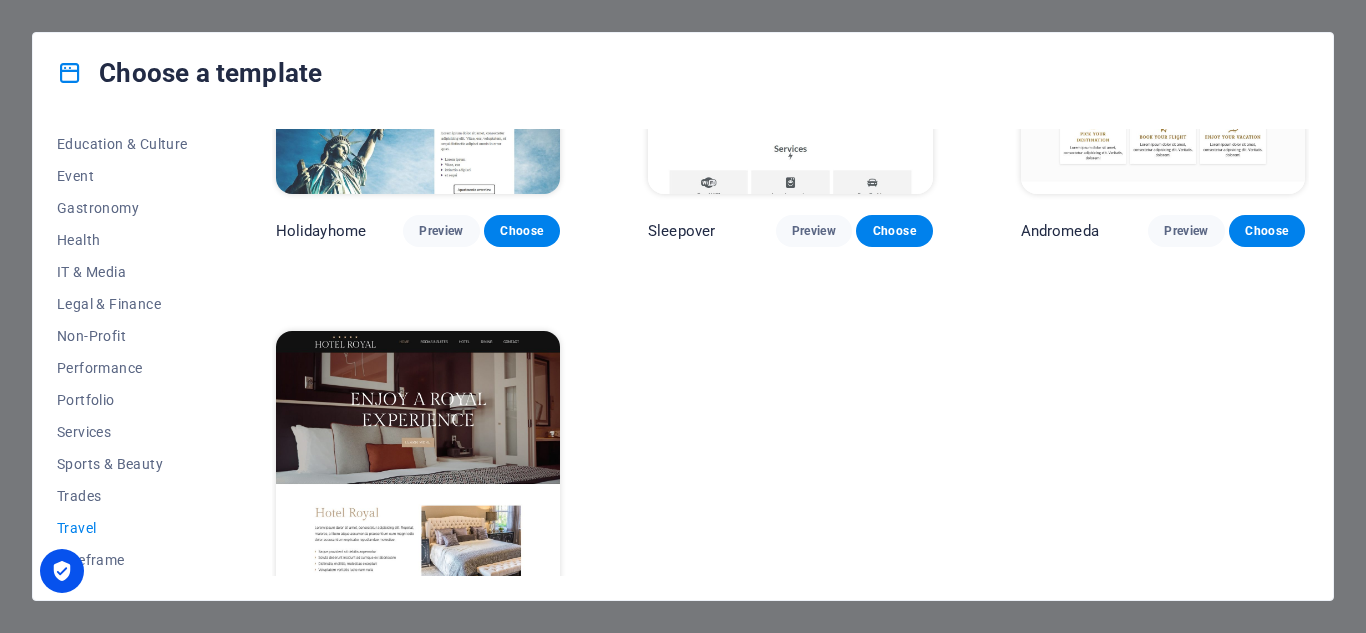 scroll, scrollTop: 663, scrollLeft: 0, axis: vertical 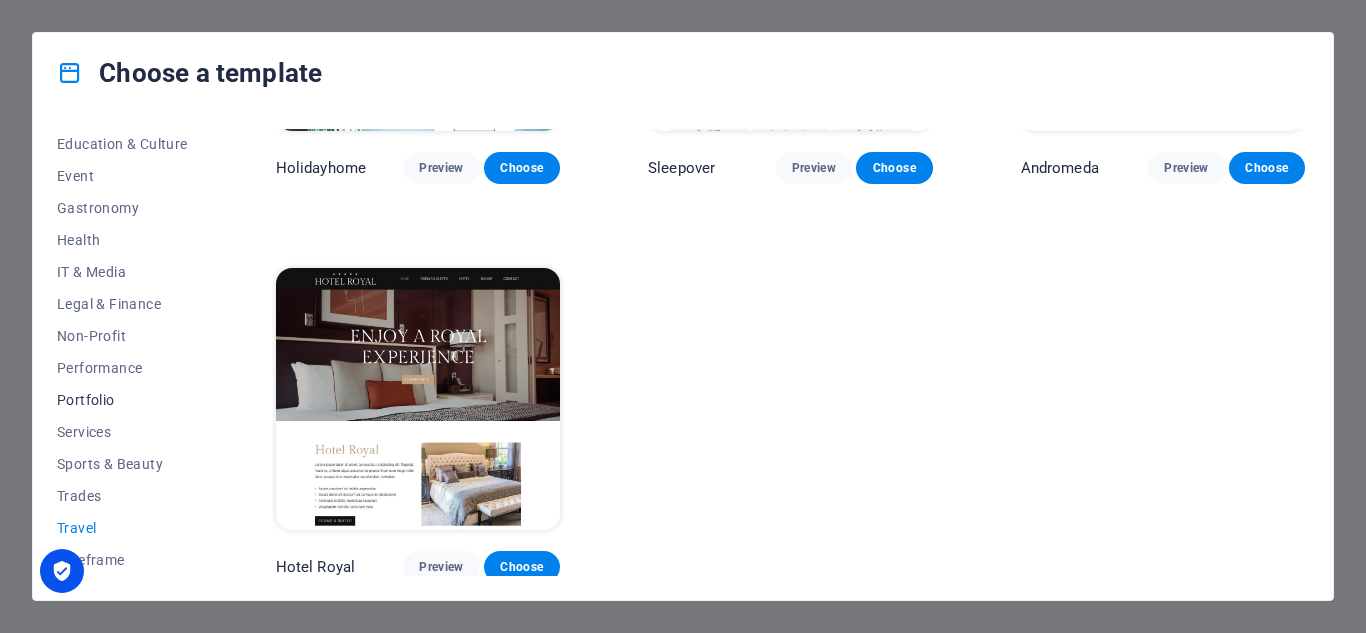 click on "Portfolio" at bounding box center [122, 400] 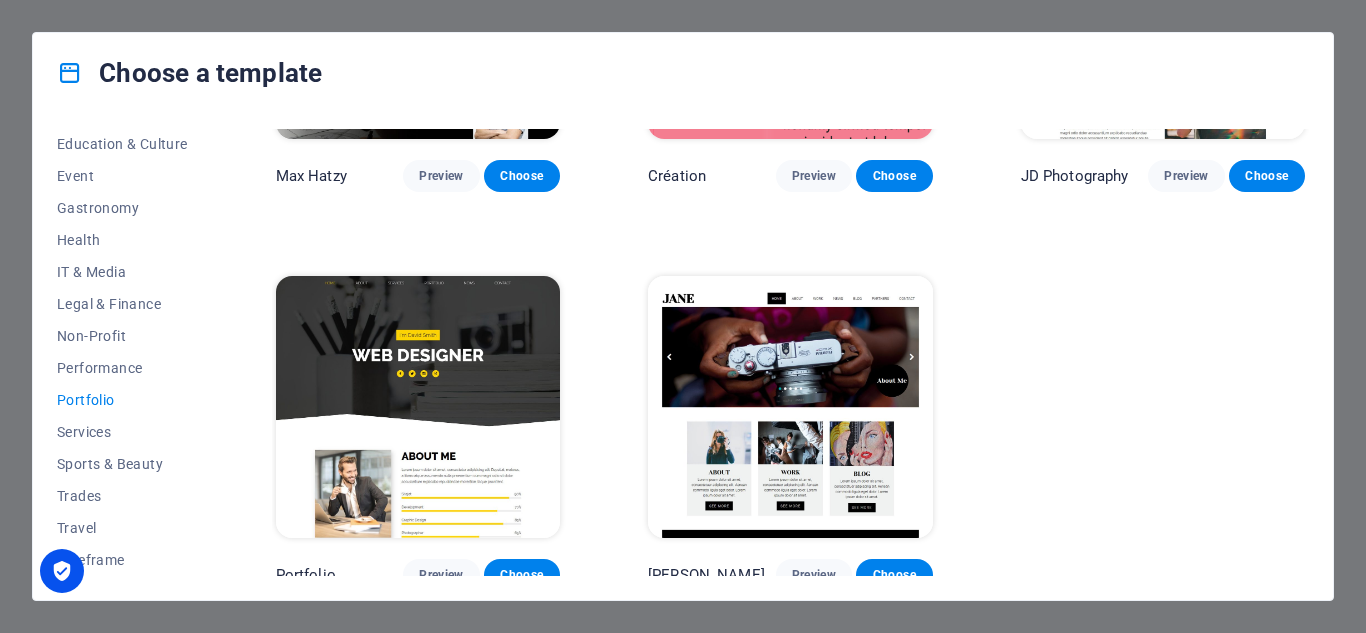 scroll, scrollTop: 0, scrollLeft: 0, axis: both 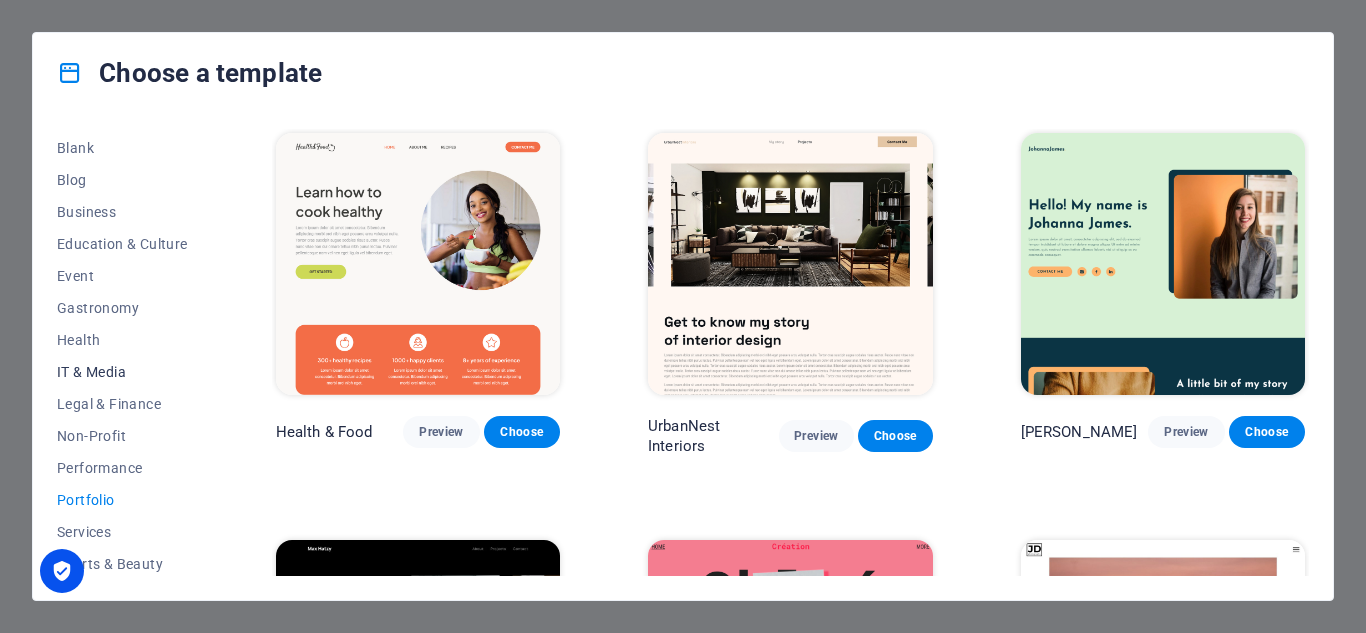 click on "IT & Media" at bounding box center (122, 372) 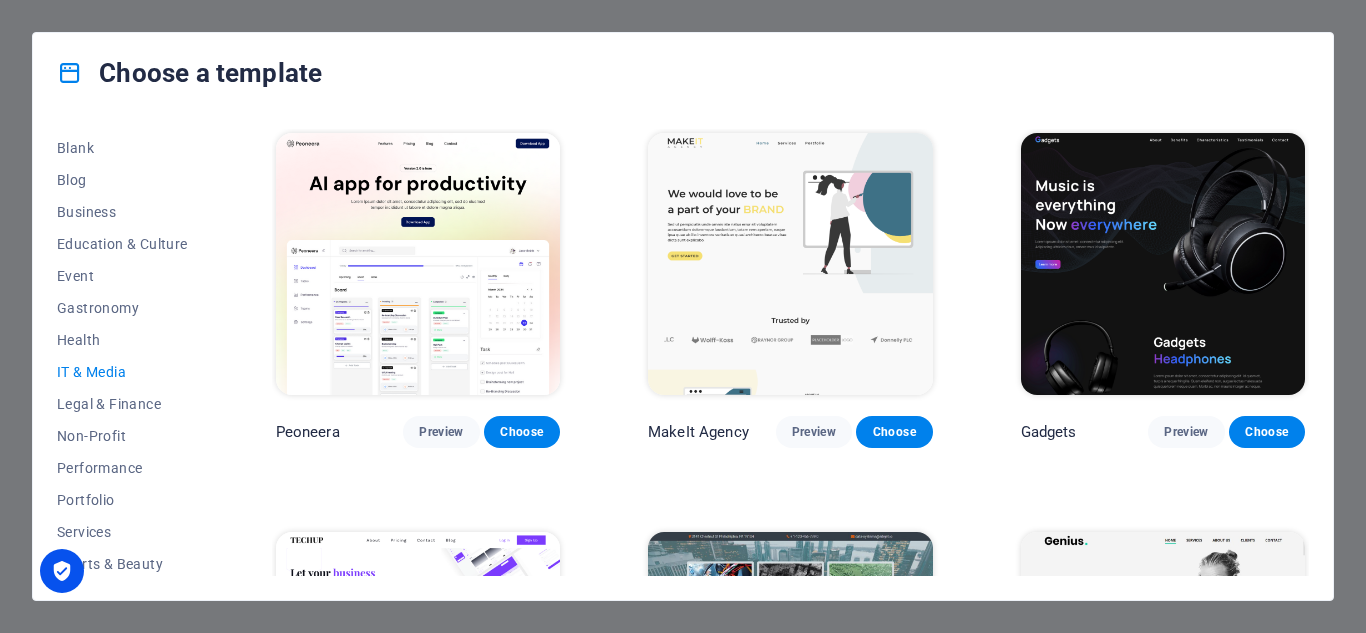 scroll, scrollTop: 500, scrollLeft: 0, axis: vertical 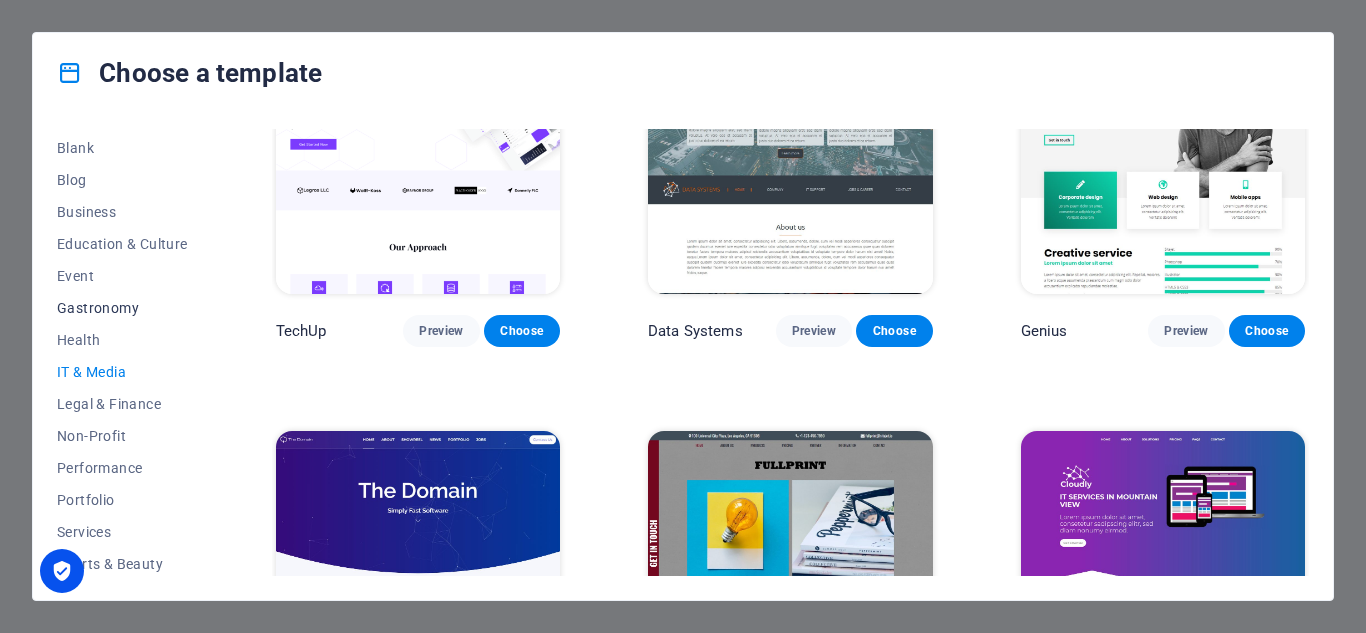 click on "Gastronomy" at bounding box center [122, 308] 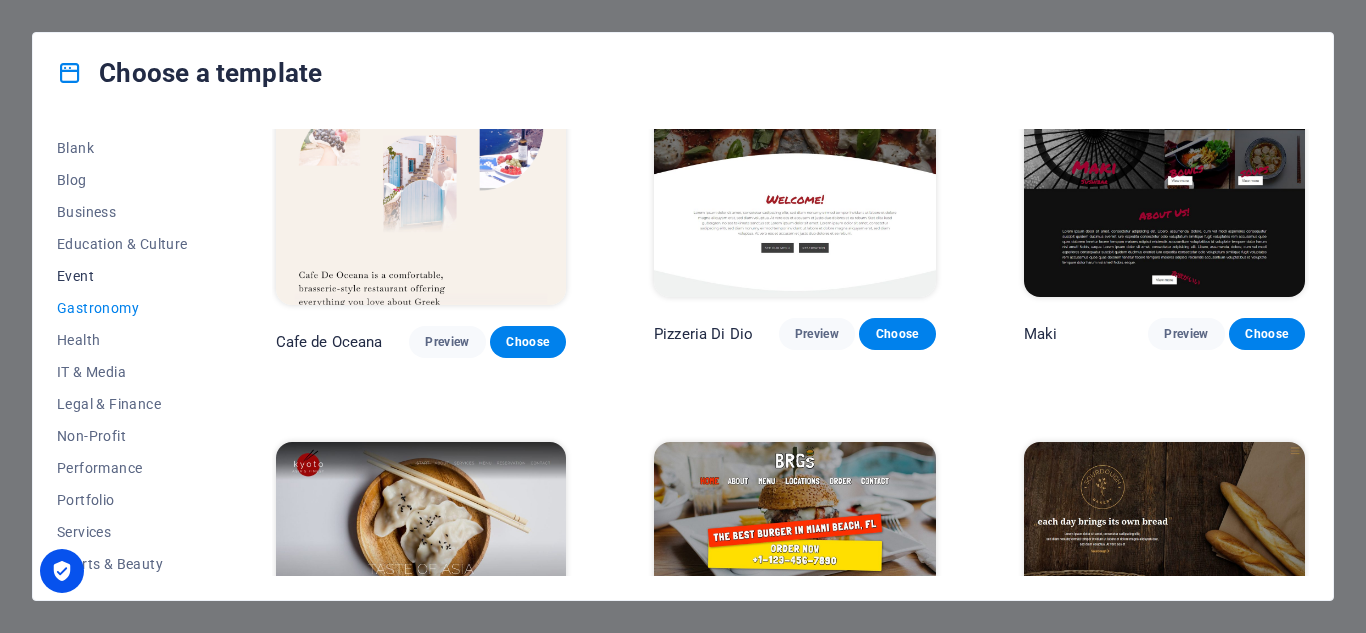 scroll, scrollTop: 500, scrollLeft: 0, axis: vertical 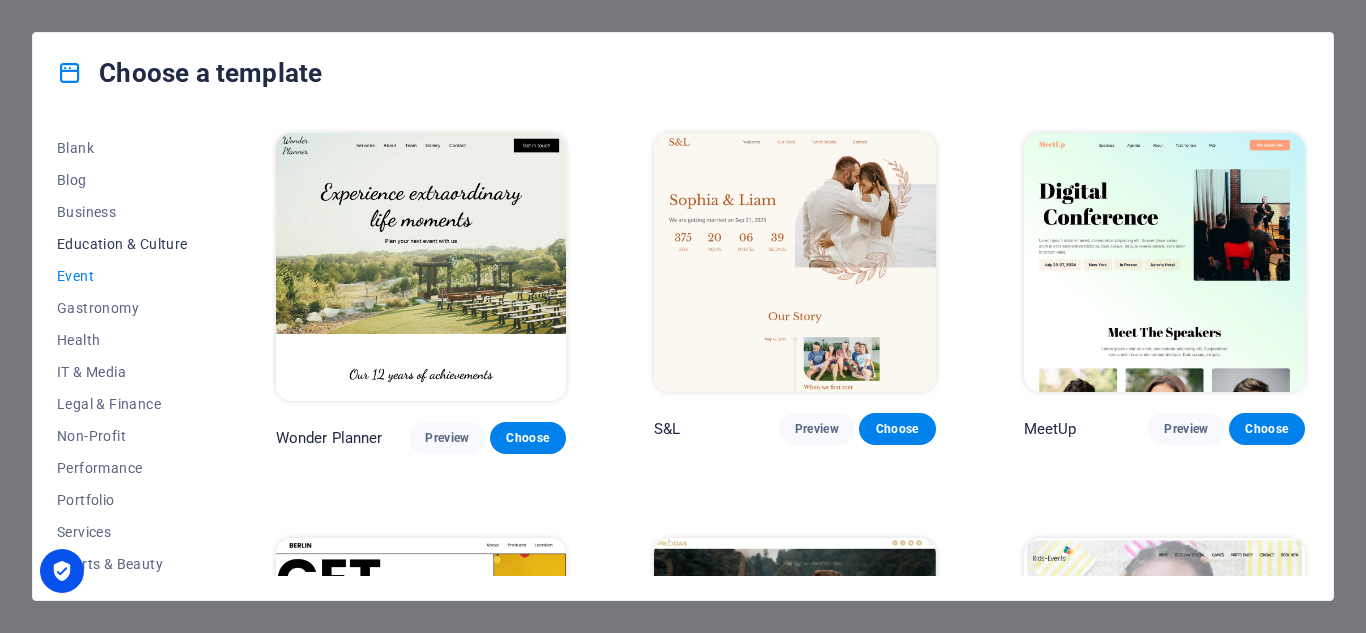 click on "Education & Culture" at bounding box center (122, 244) 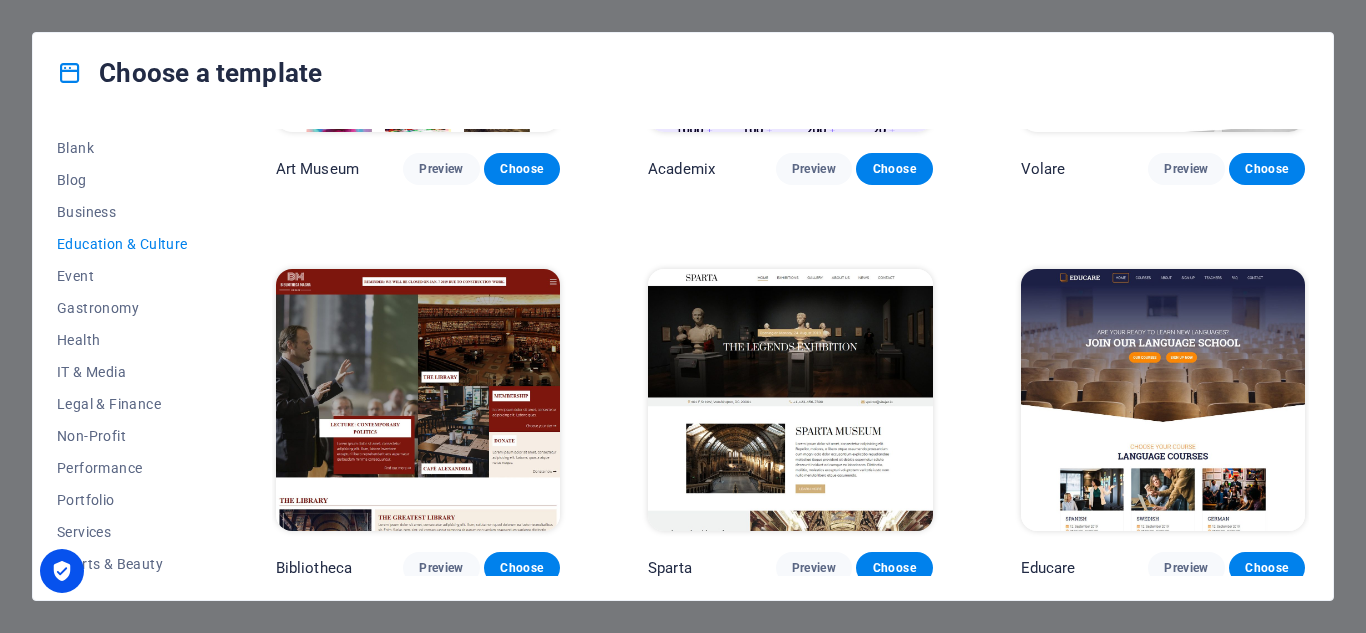 scroll, scrollTop: 0, scrollLeft: 0, axis: both 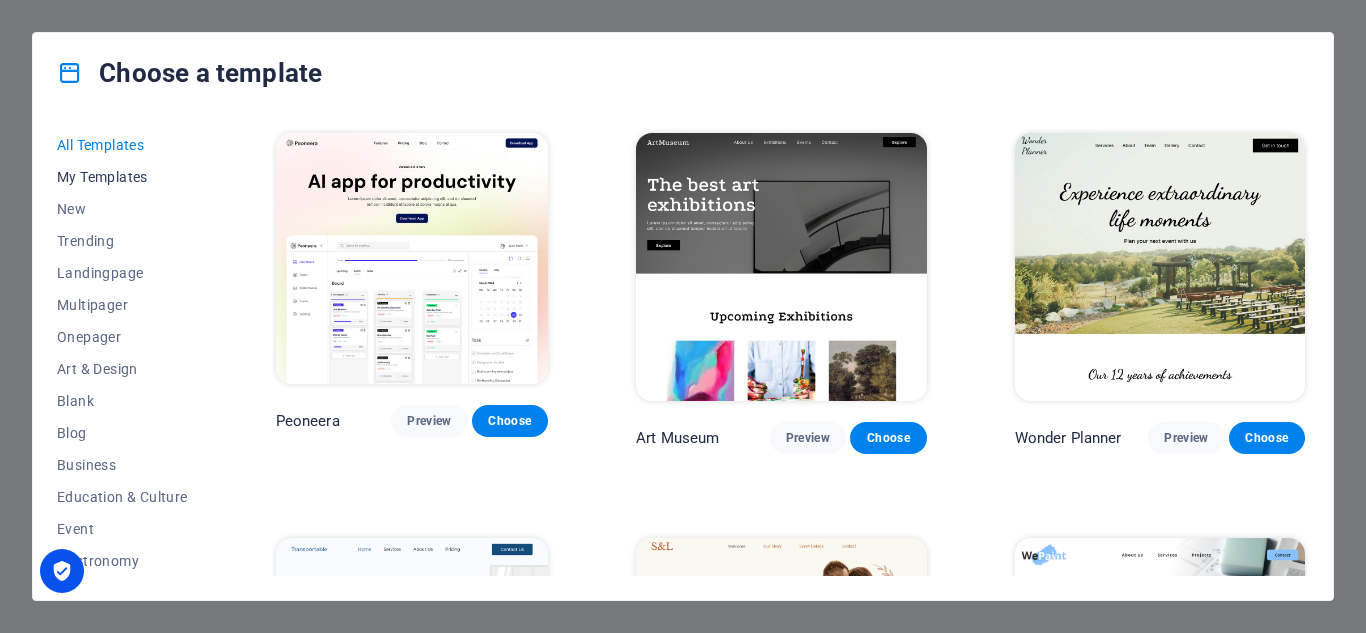 click on "My Templates" at bounding box center (122, 177) 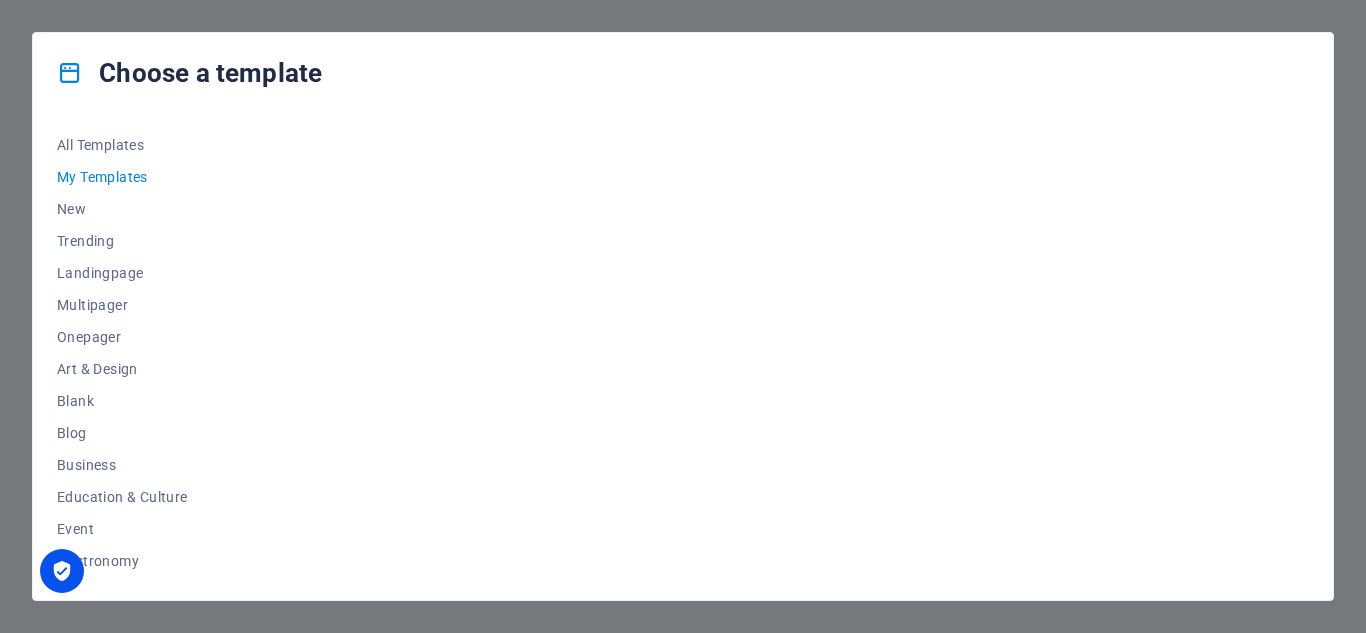 click on "My Templates" at bounding box center [122, 177] 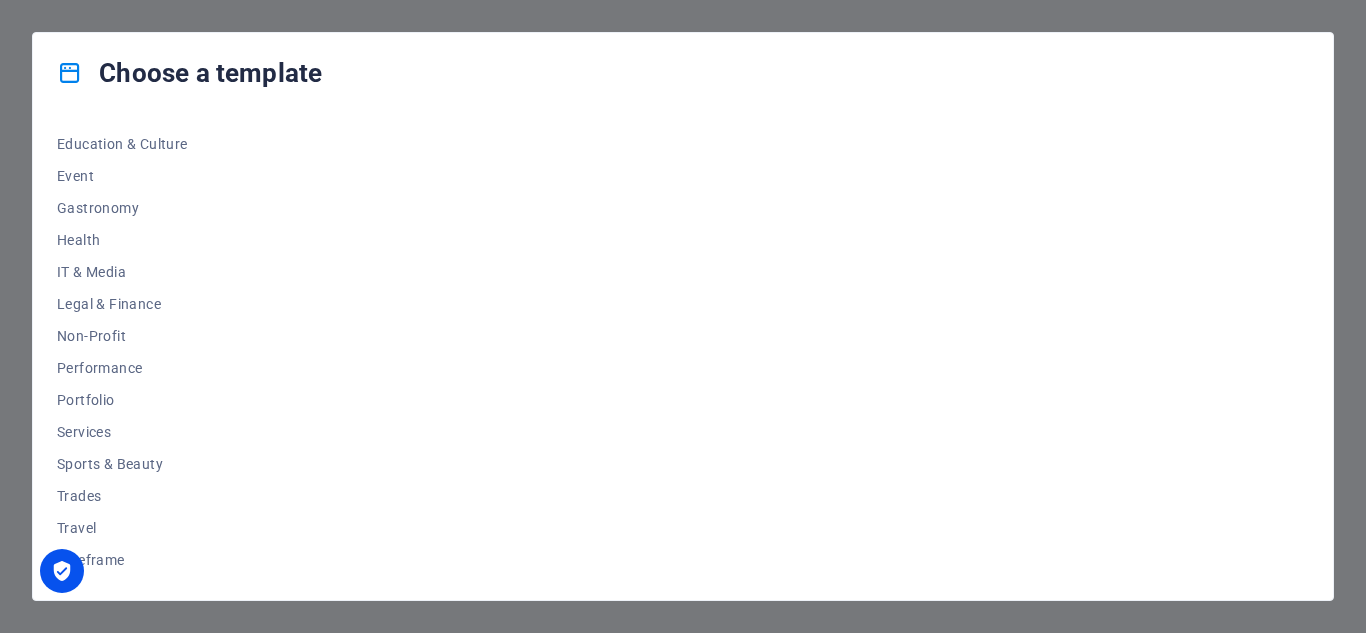 scroll, scrollTop: 0, scrollLeft: 0, axis: both 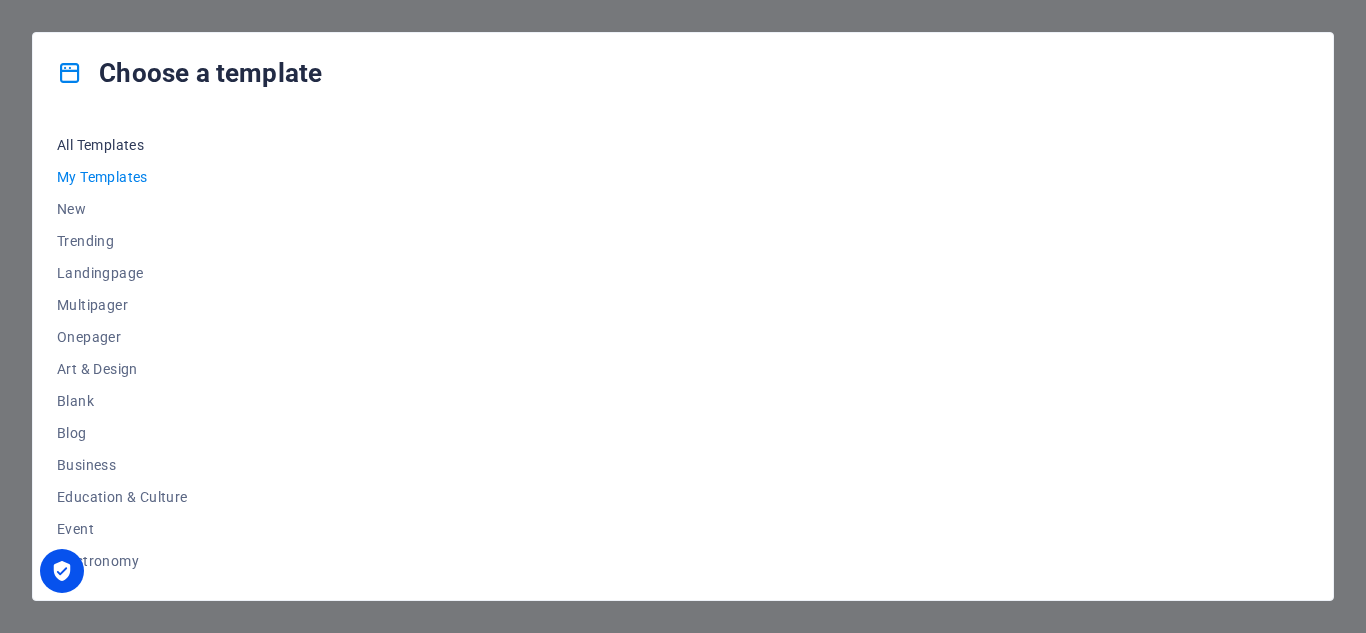 click on "All Templates" at bounding box center (122, 145) 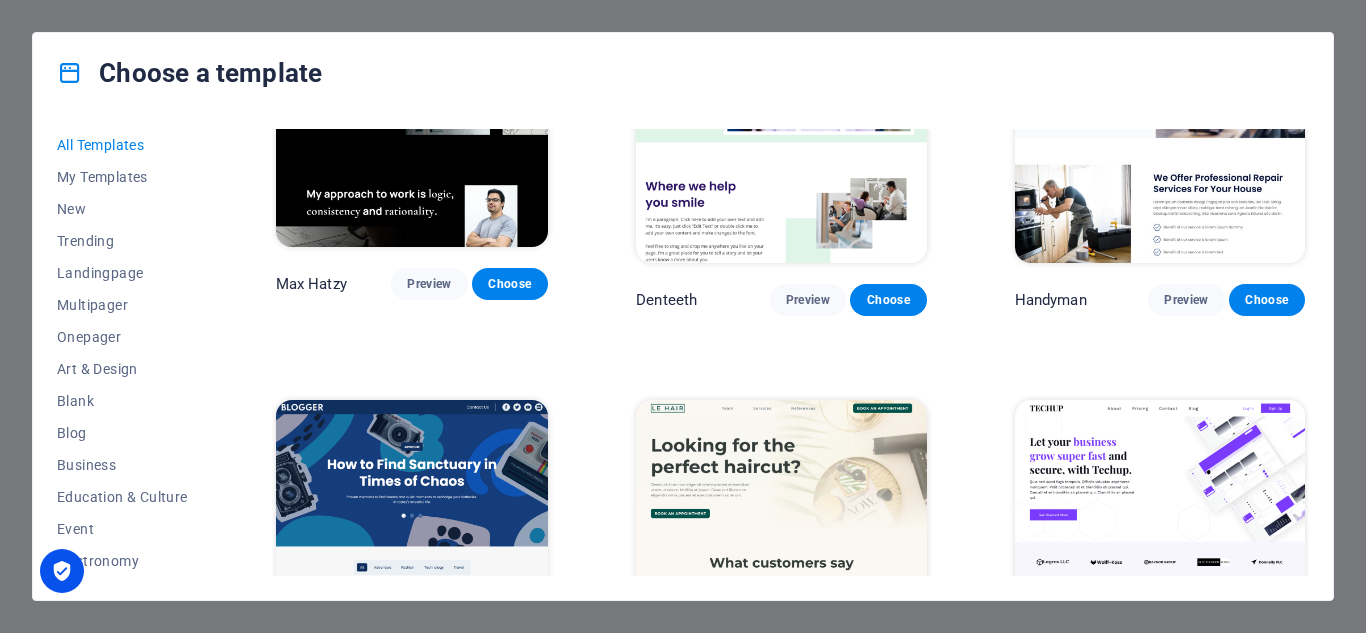 scroll, scrollTop: 5300, scrollLeft: 0, axis: vertical 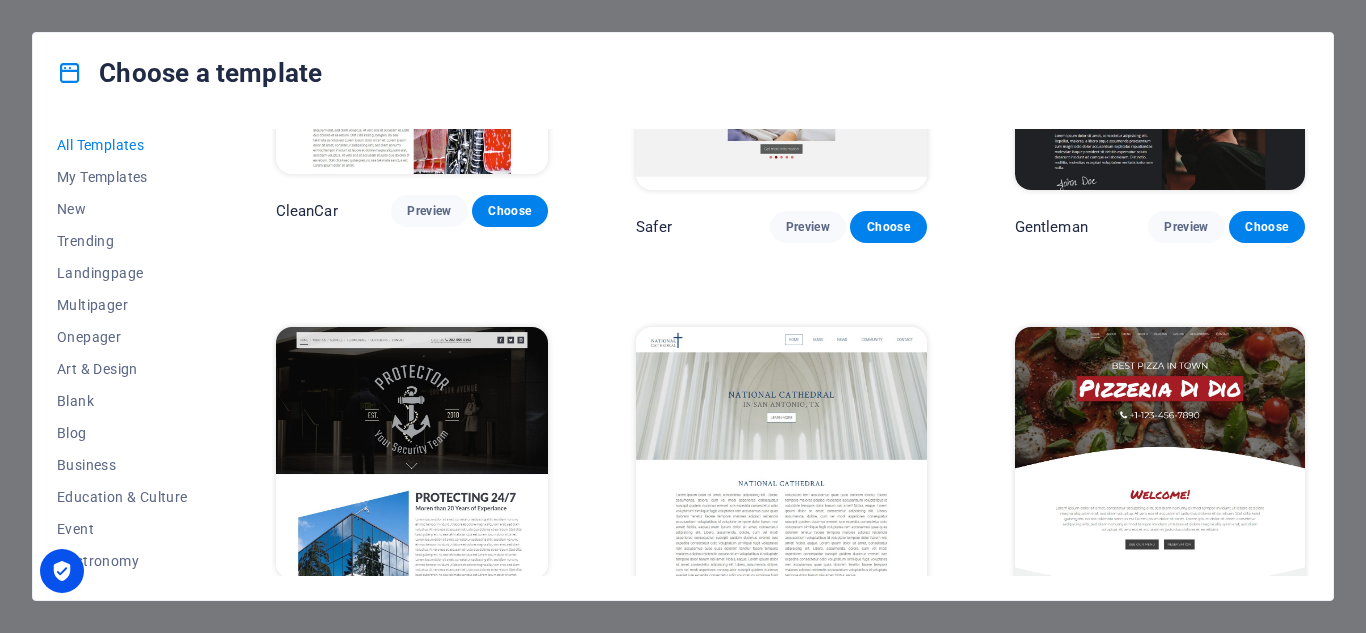 click on "Preview" at bounding box center (429, 616) 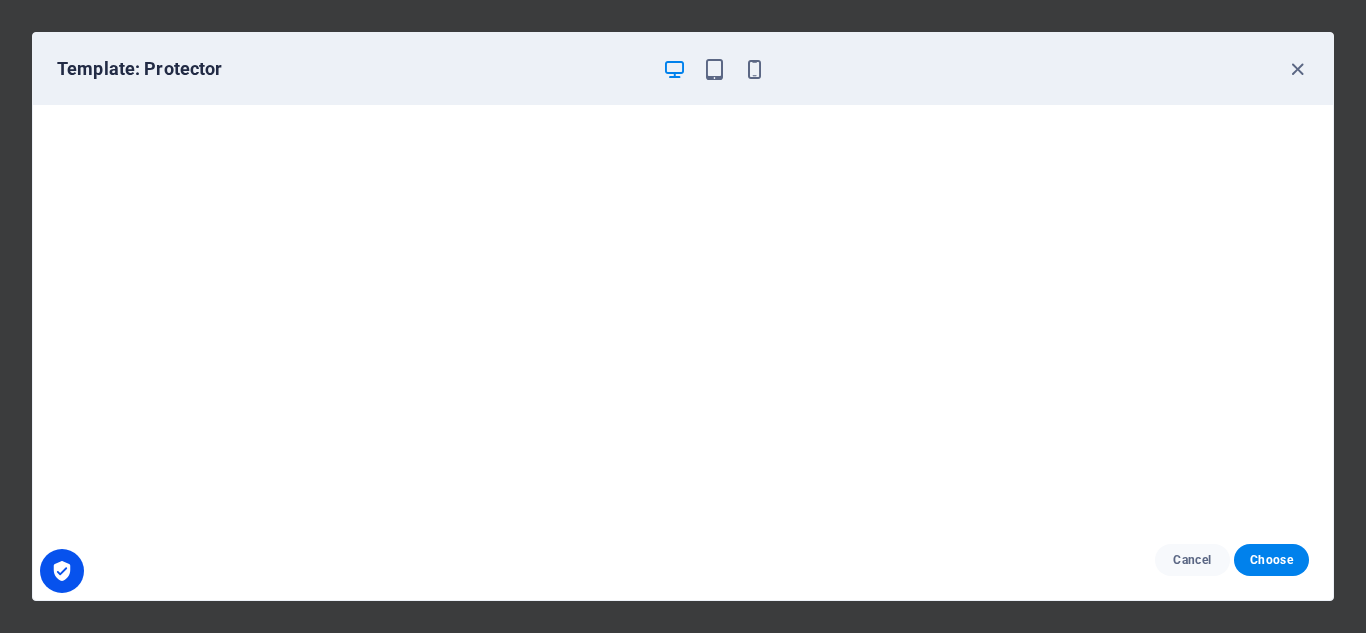 scroll, scrollTop: 0, scrollLeft: 0, axis: both 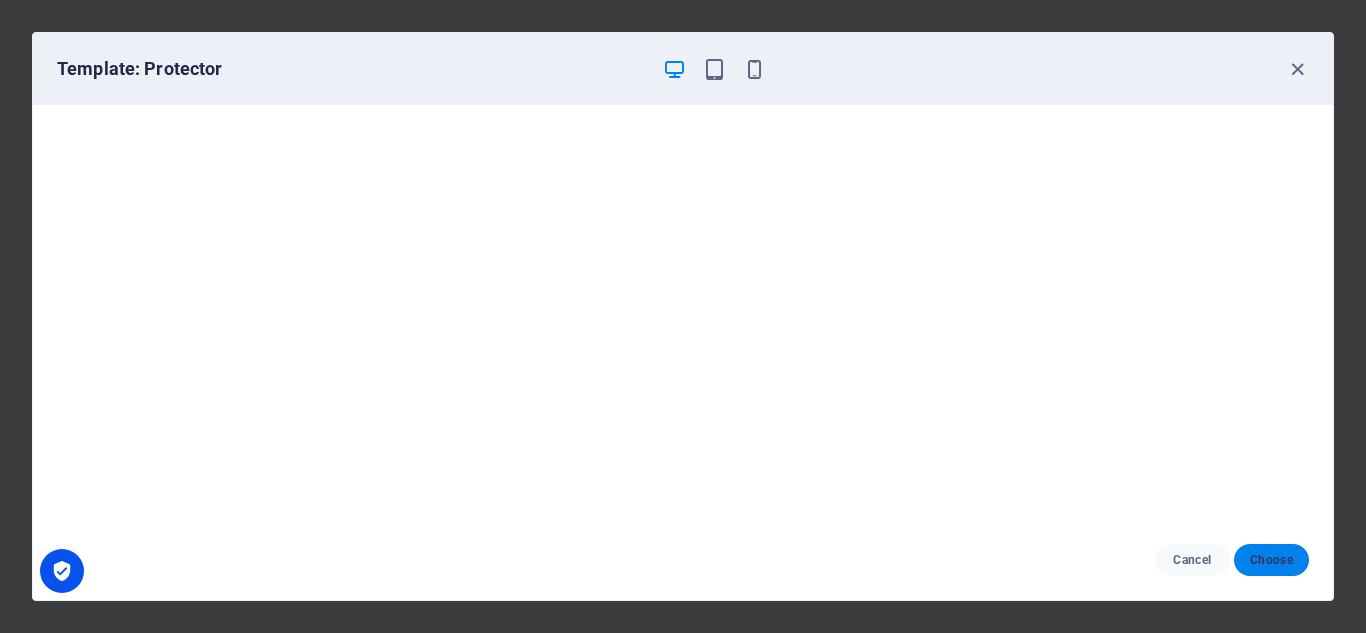 click on "Choose" at bounding box center (1271, 560) 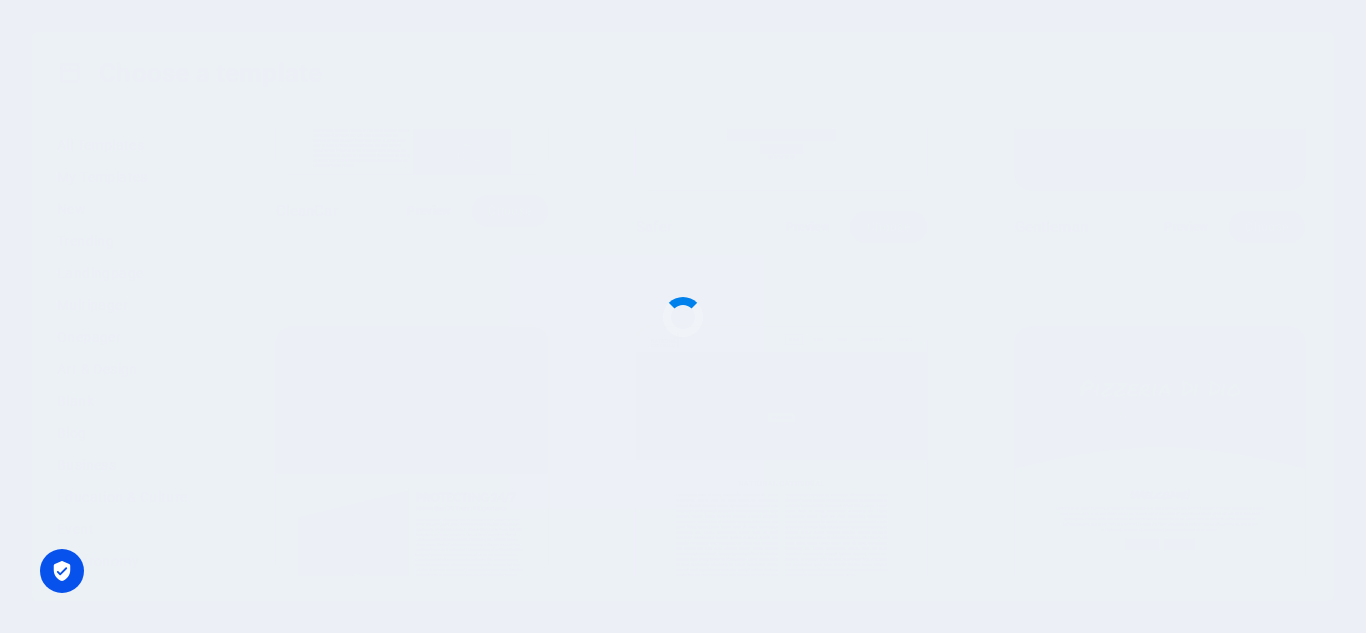 click at bounding box center (683, 316) 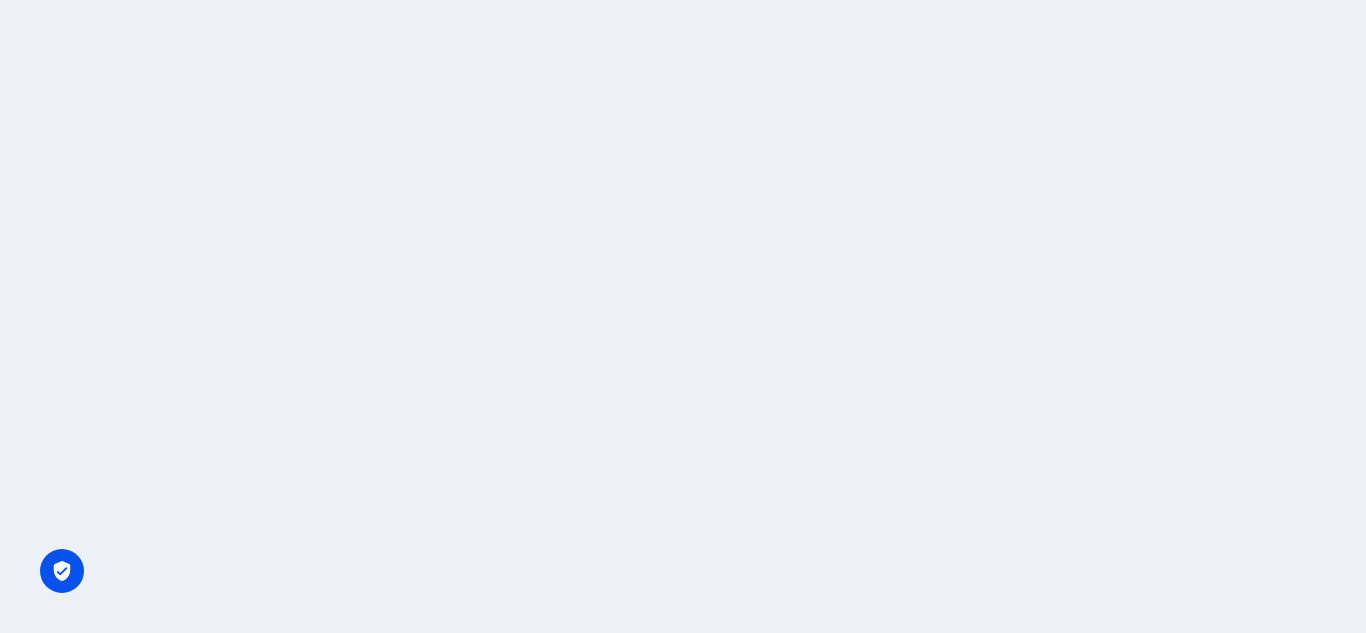 scroll, scrollTop: 0, scrollLeft: 0, axis: both 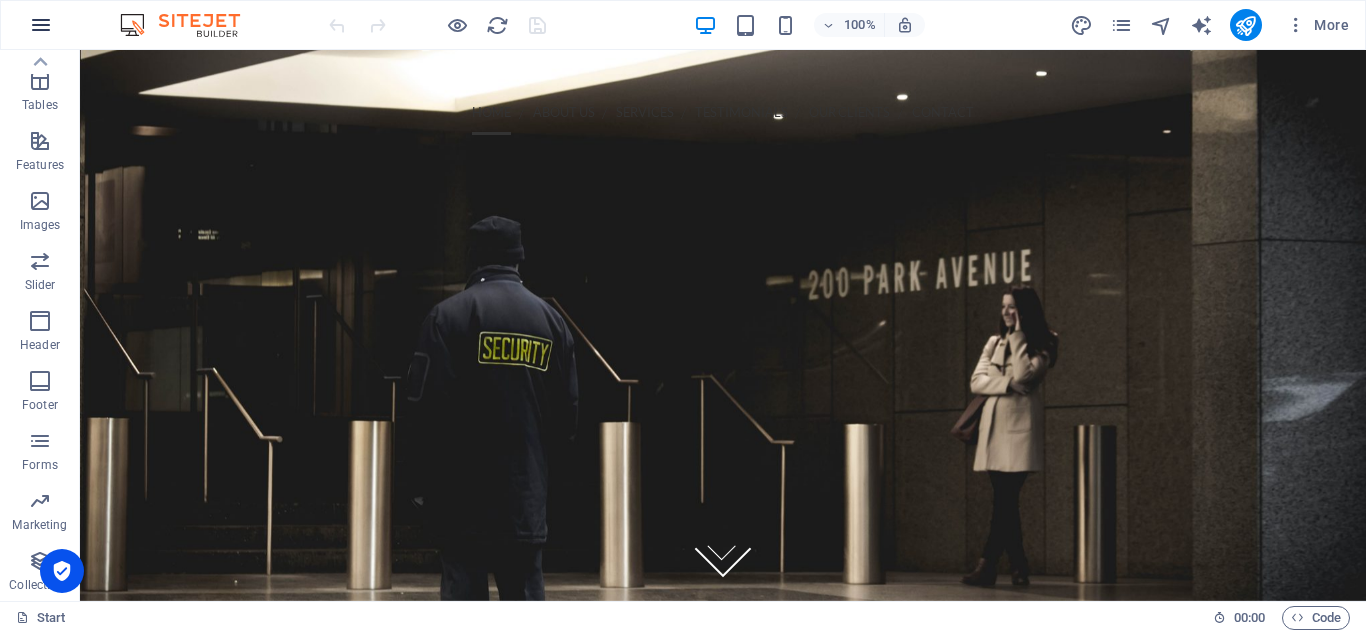 click at bounding box center (41, 25) 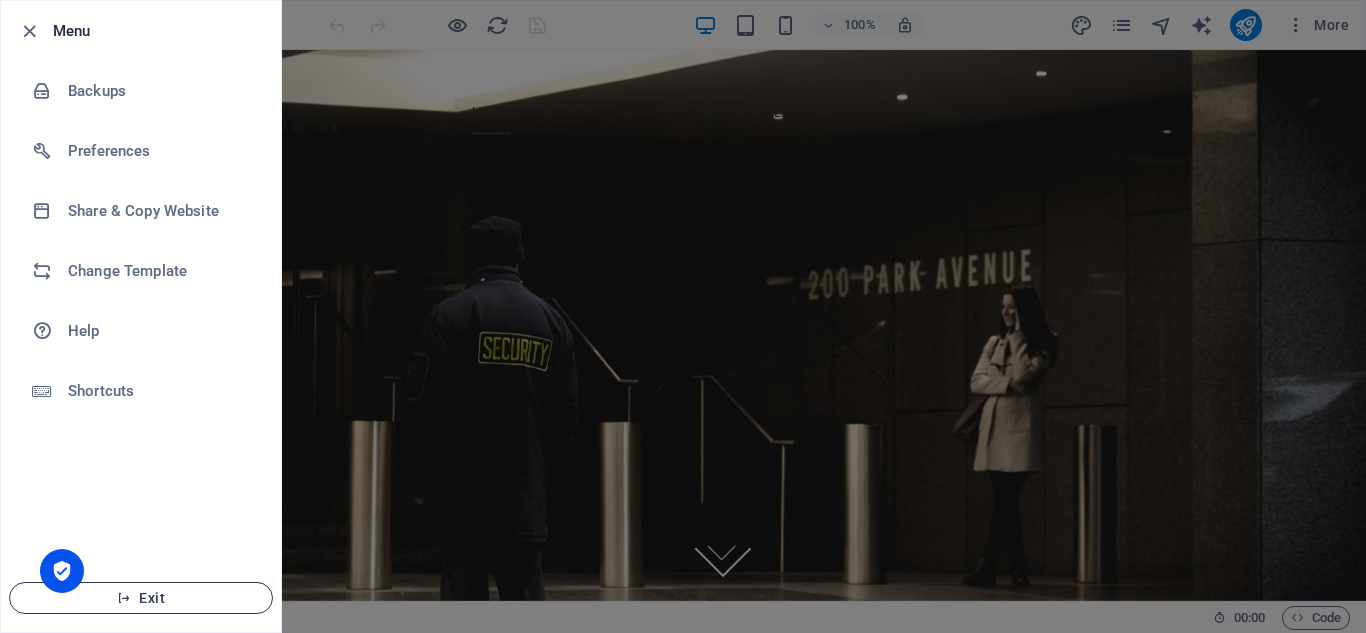 click on "Exit" at bounding box center (141, 598) 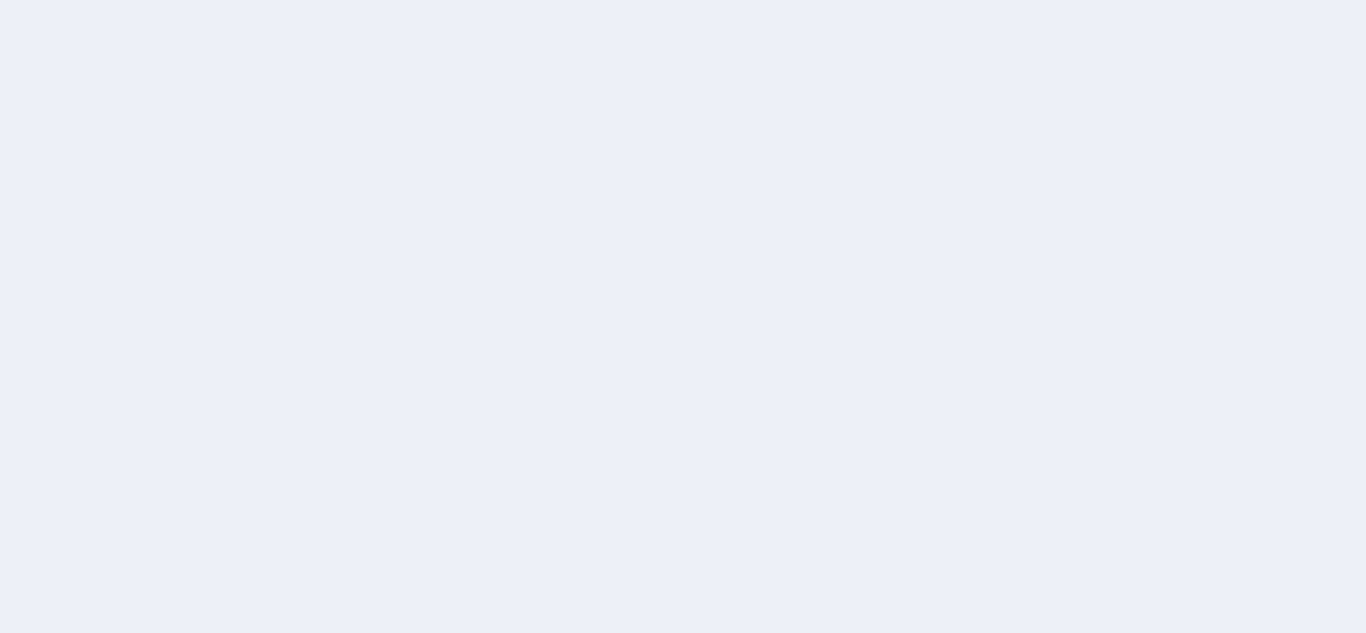 scroll, scrollTop: 0, scrollLeft: 0, axis: both 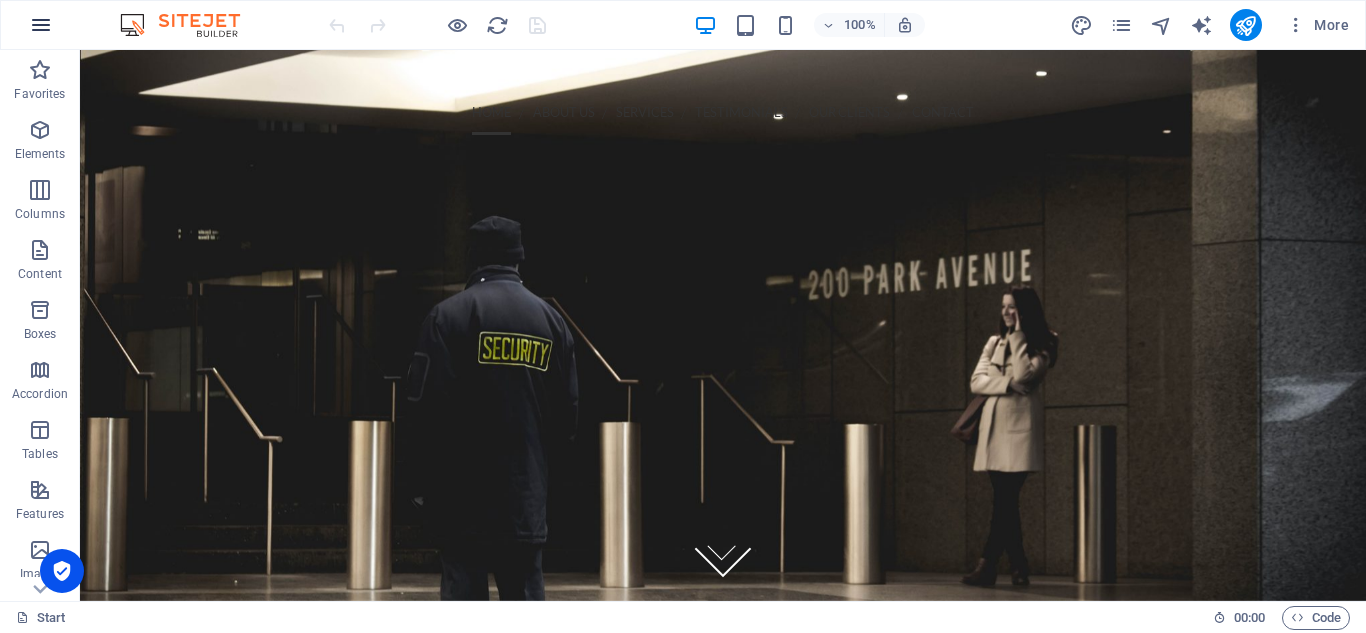 click at bounding box center [41, 25] 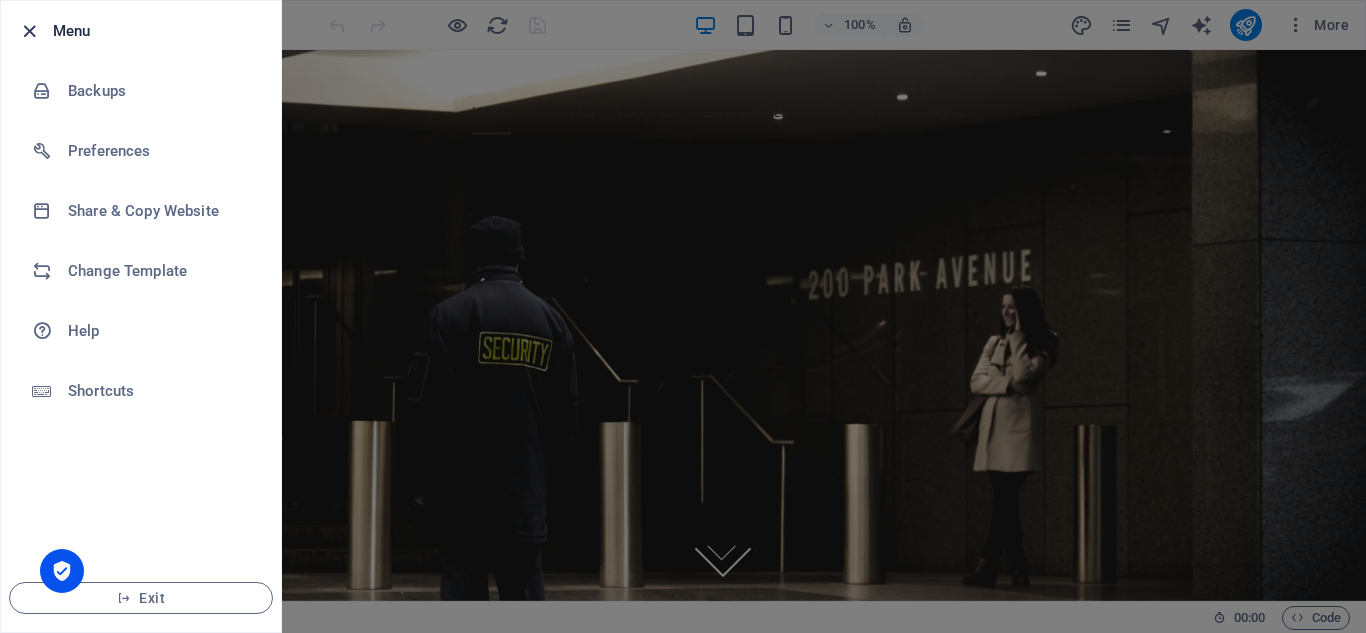 click at bounding box center (29, 31) 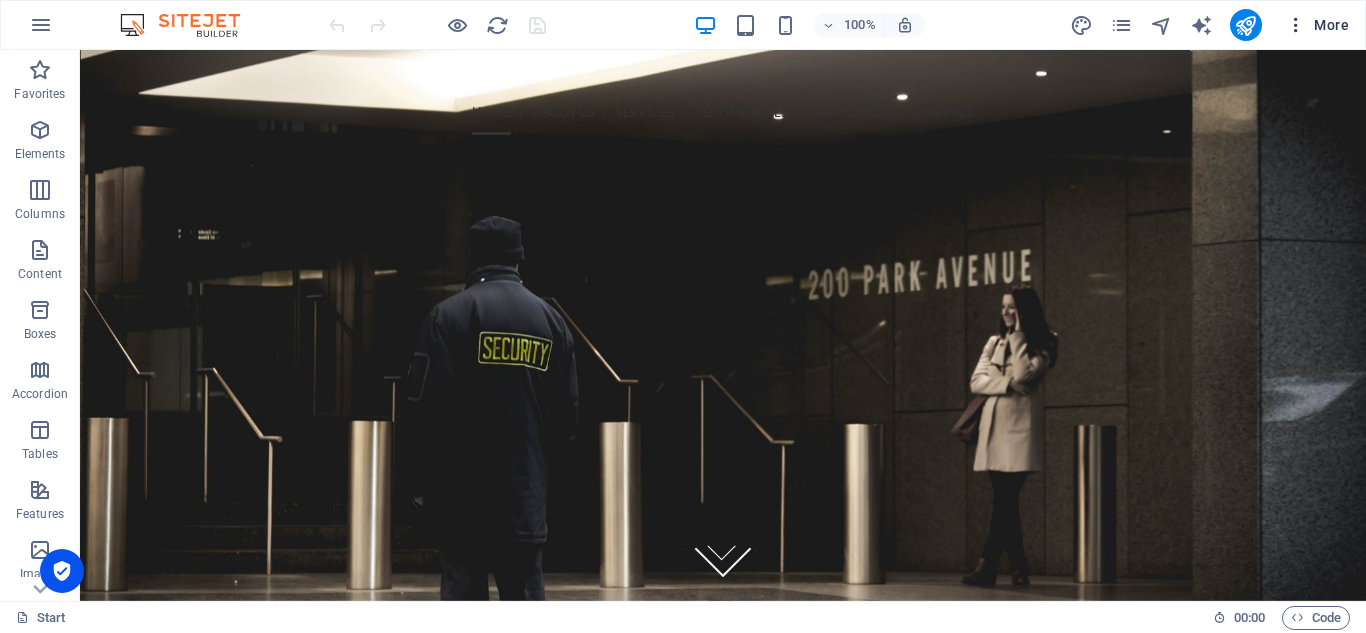 click on "More" at bounding box center (1317, 25) 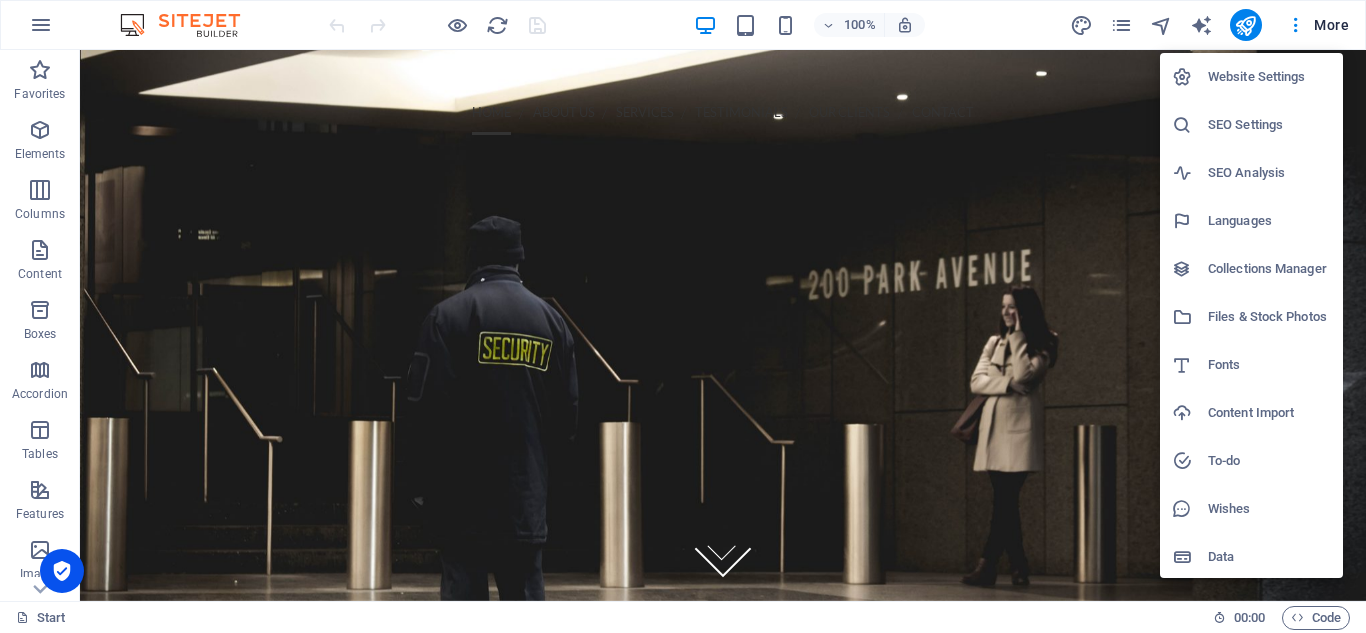 click at bounding box center (683, 316) 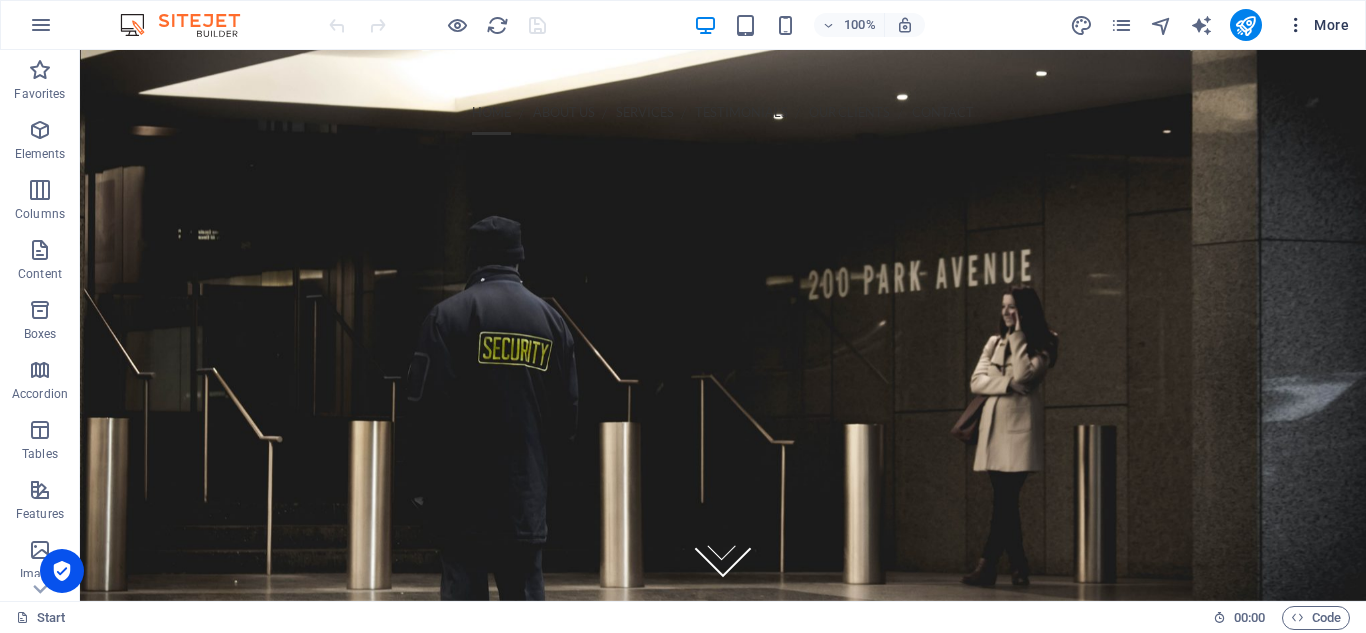 click at bounding box center (1296, 25) 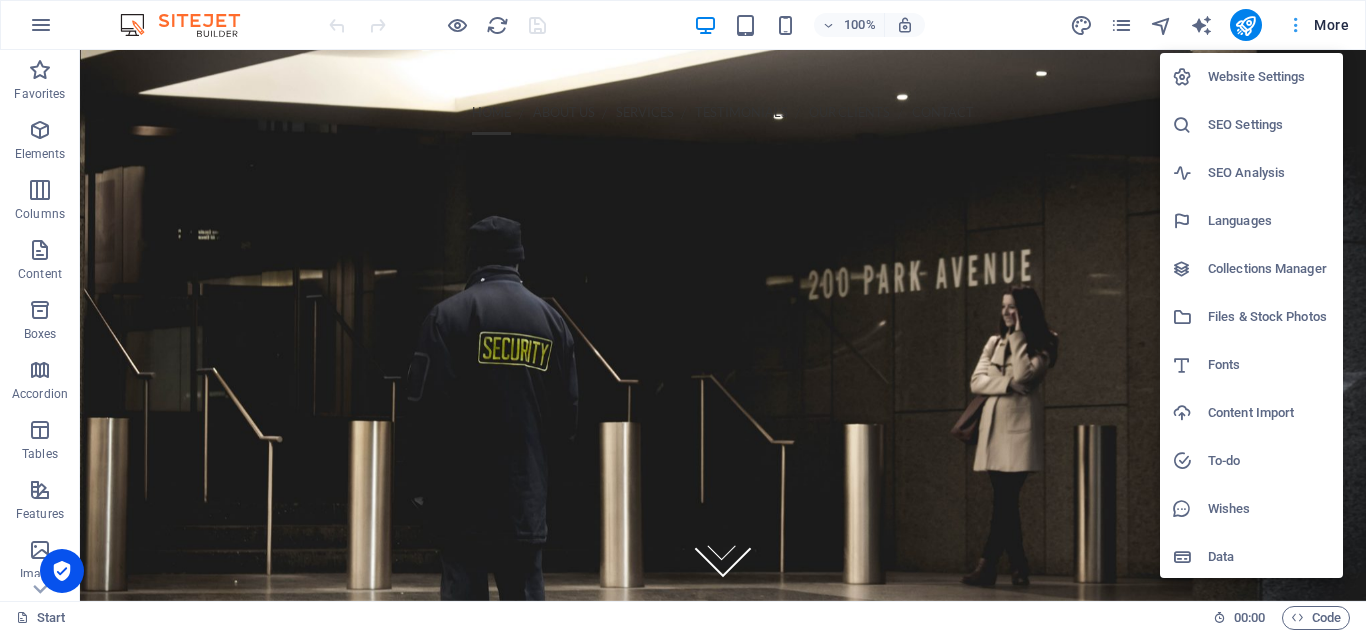 click at bounding box center (683, 316) 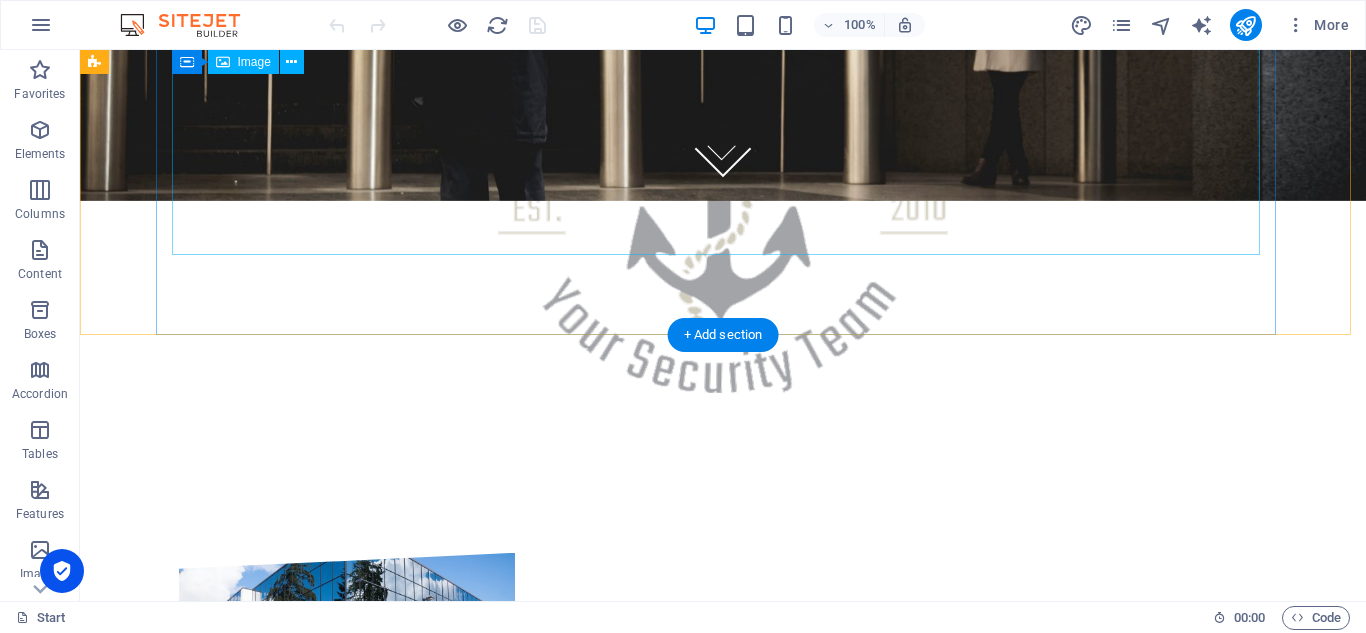 scroll, scrollTop: 0, scrollLeft: 0, axis: both 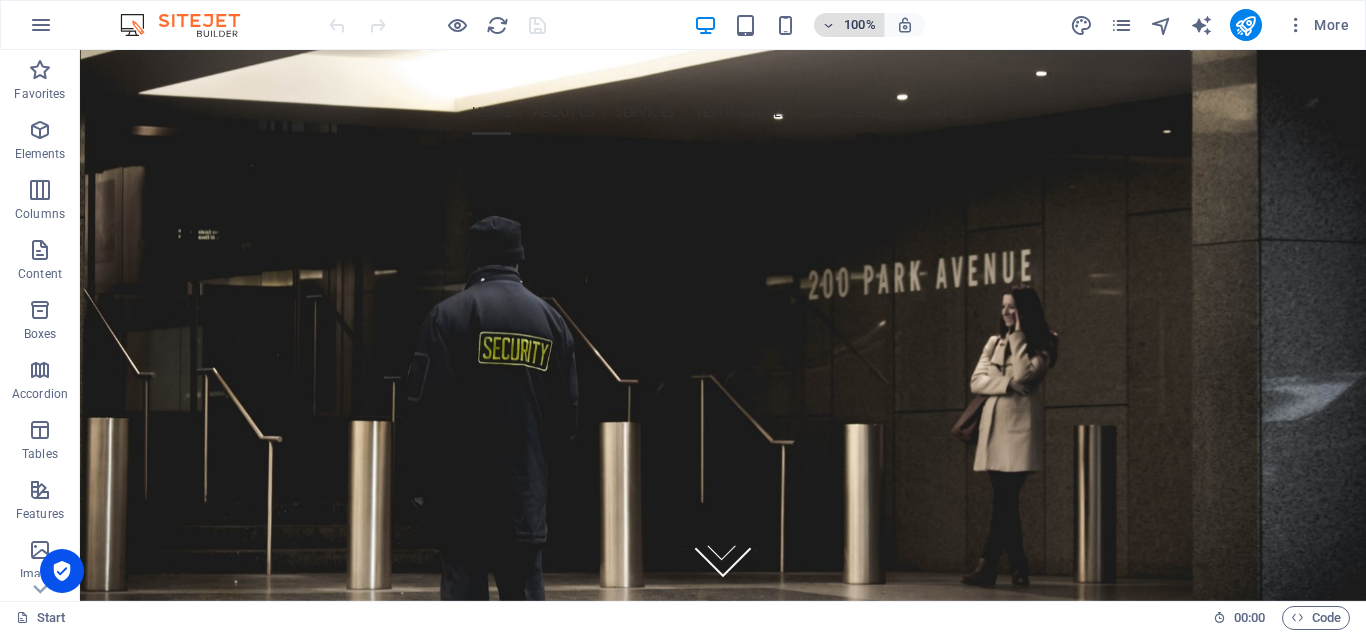 click at bounding box center (829, 25) 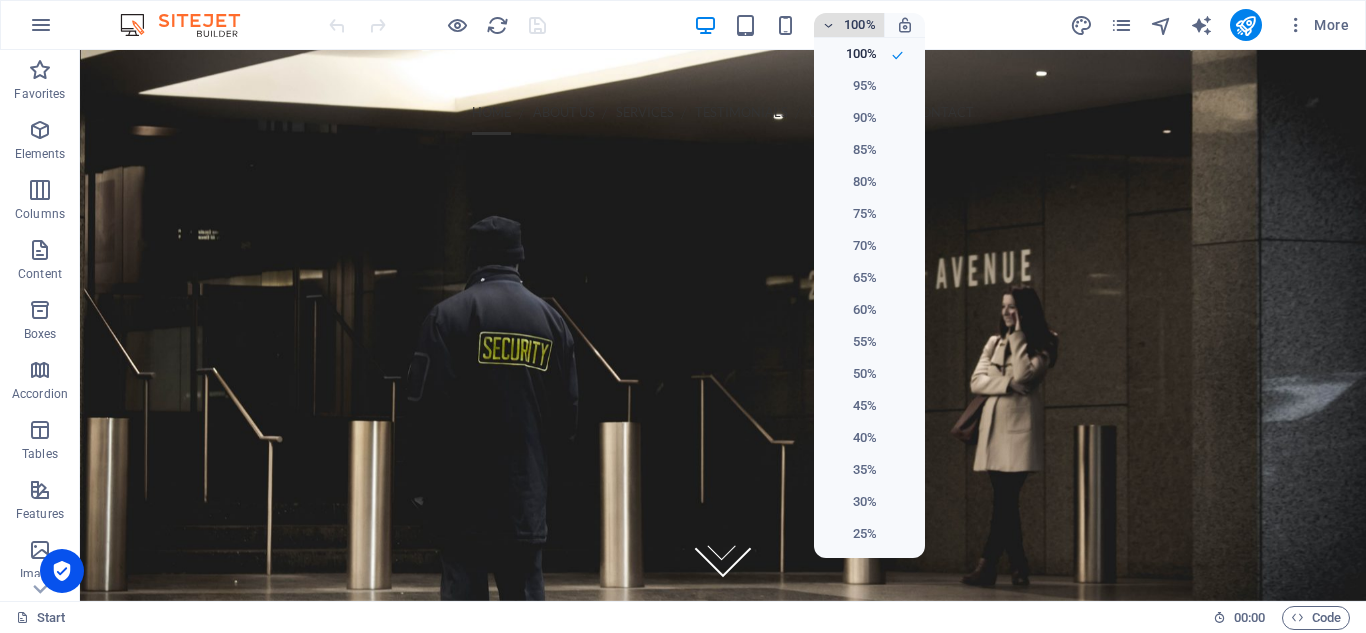 click at bounding box center (683, 316) 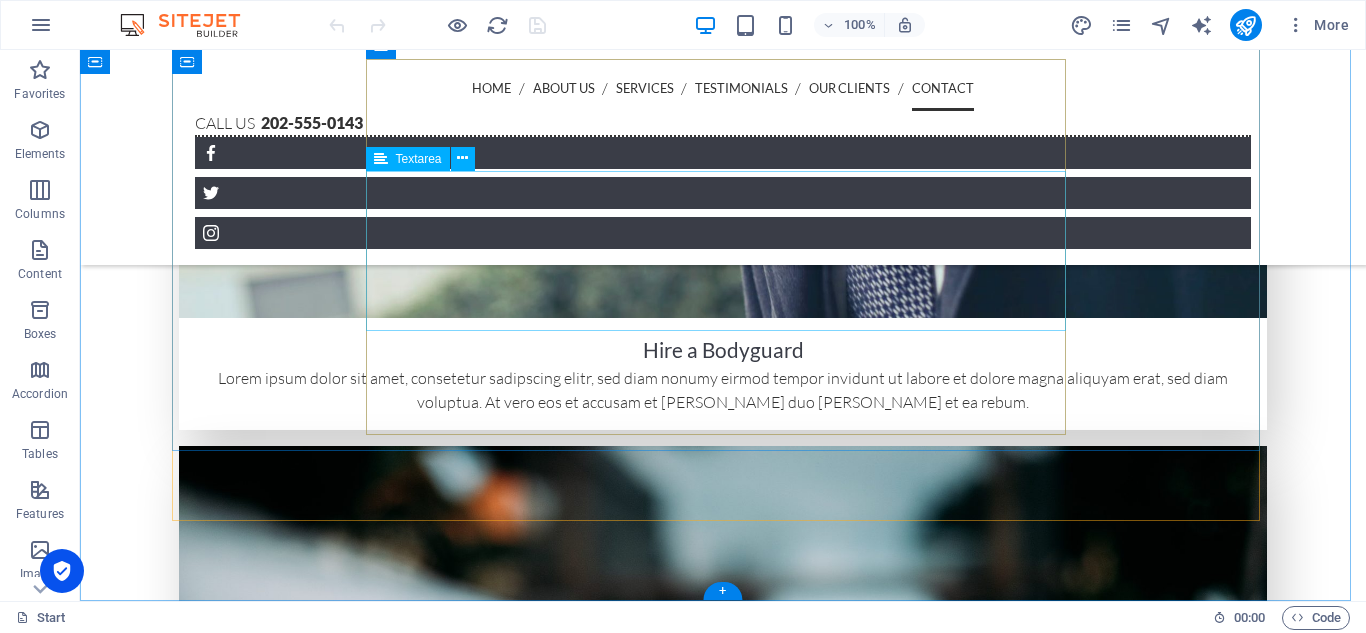 scroll, scrollTop: 6272, scrollLeft: 0, axis: vertical 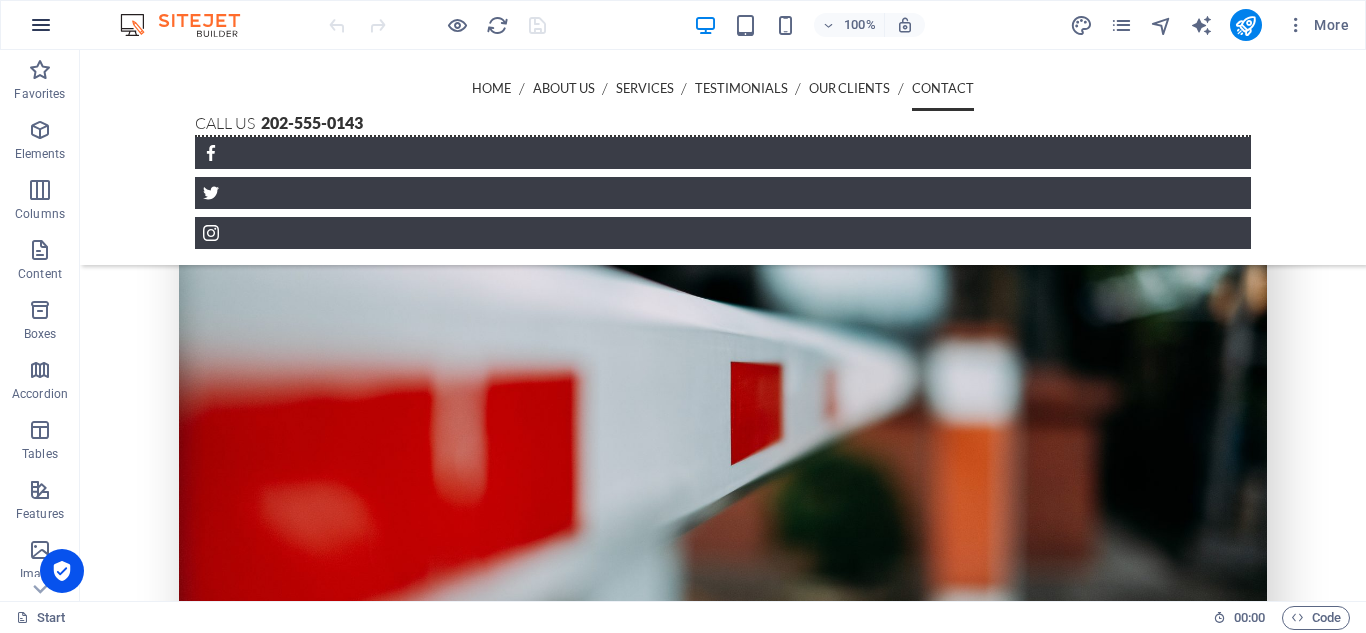 click at bounding box center [41, 25] 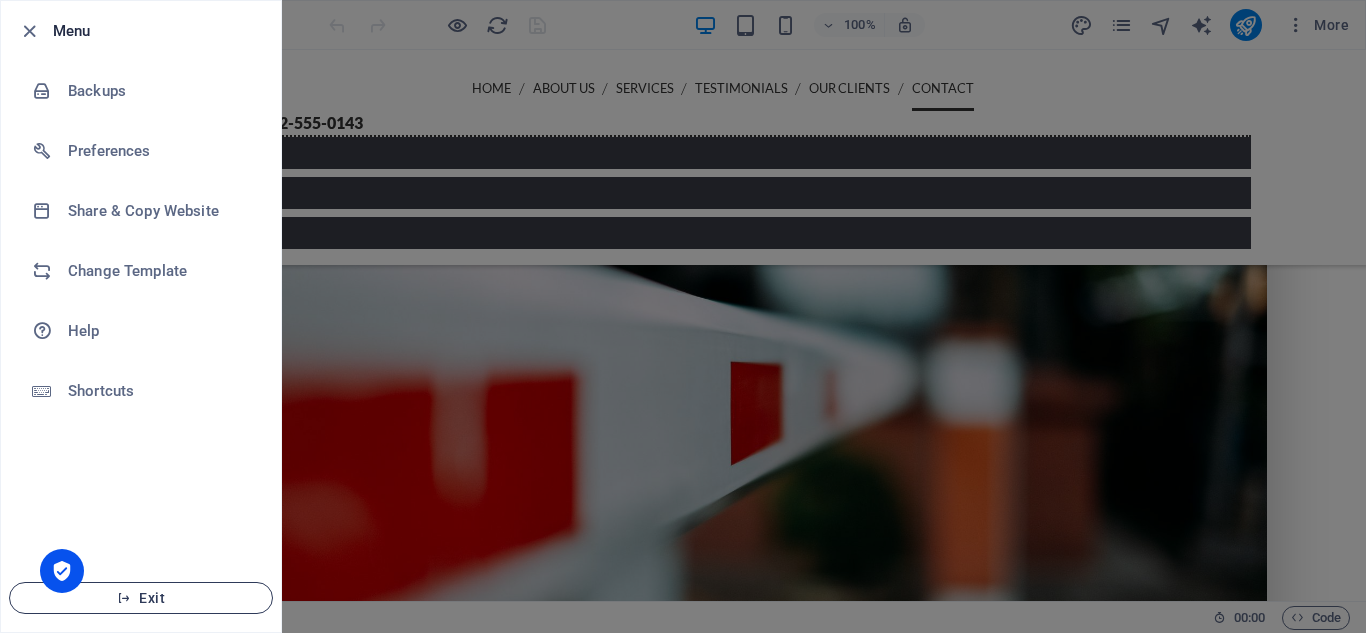 click on "Exit" at bounding box center (141, 598) 